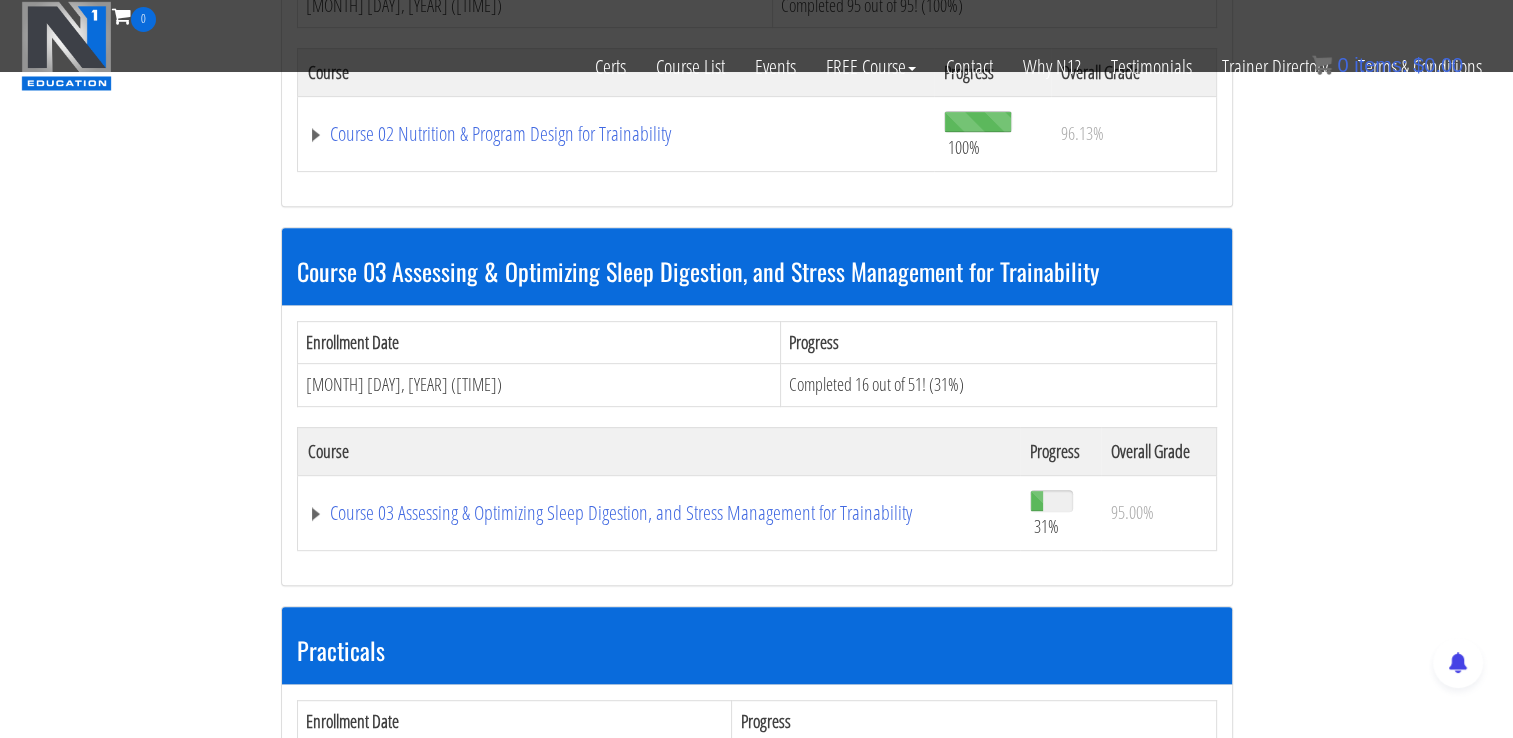 scroll, scrollTop: 500, scrollLeft: 0, axis: vertical 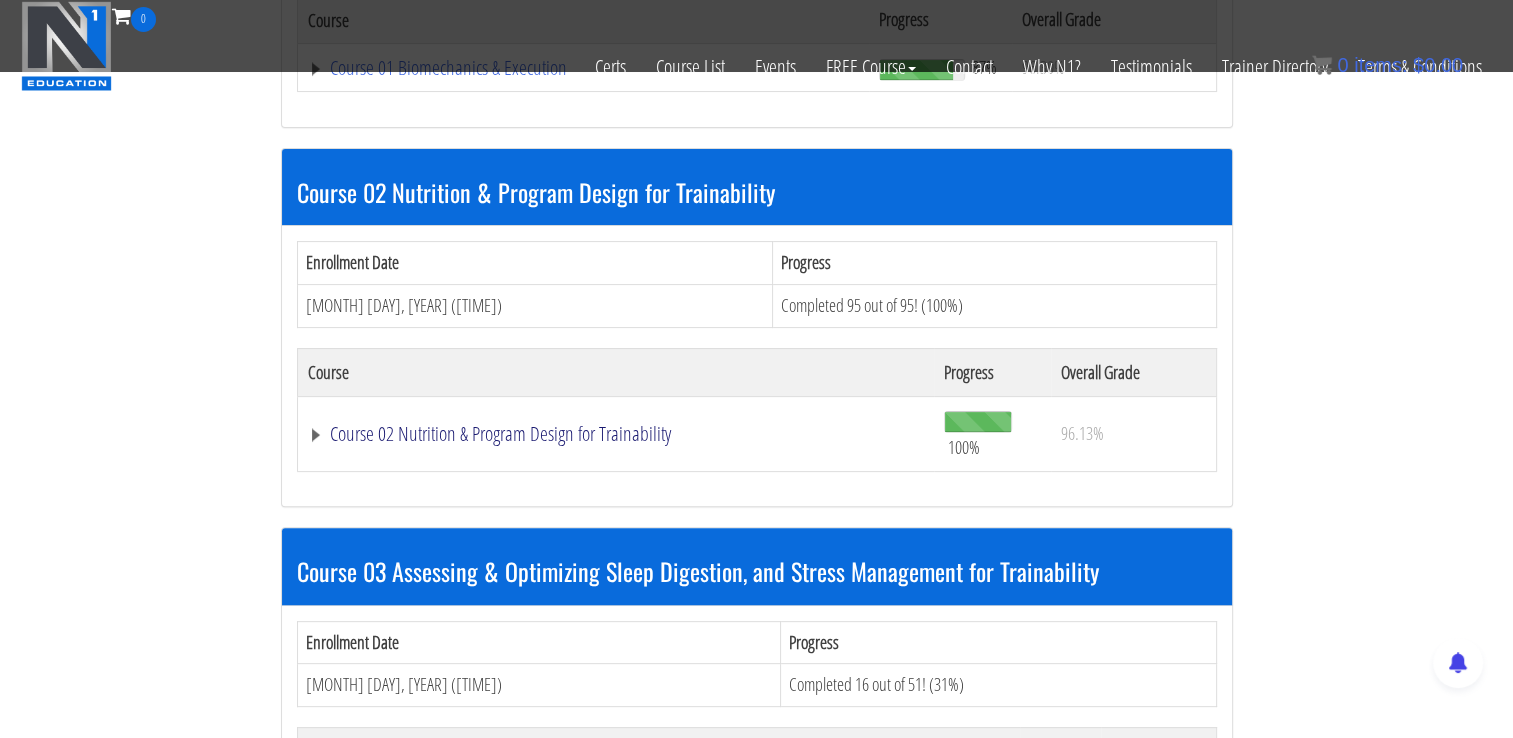 click on "Course 02 Nutrition & Program Design for Trainability" at bounding box center [584, 68] 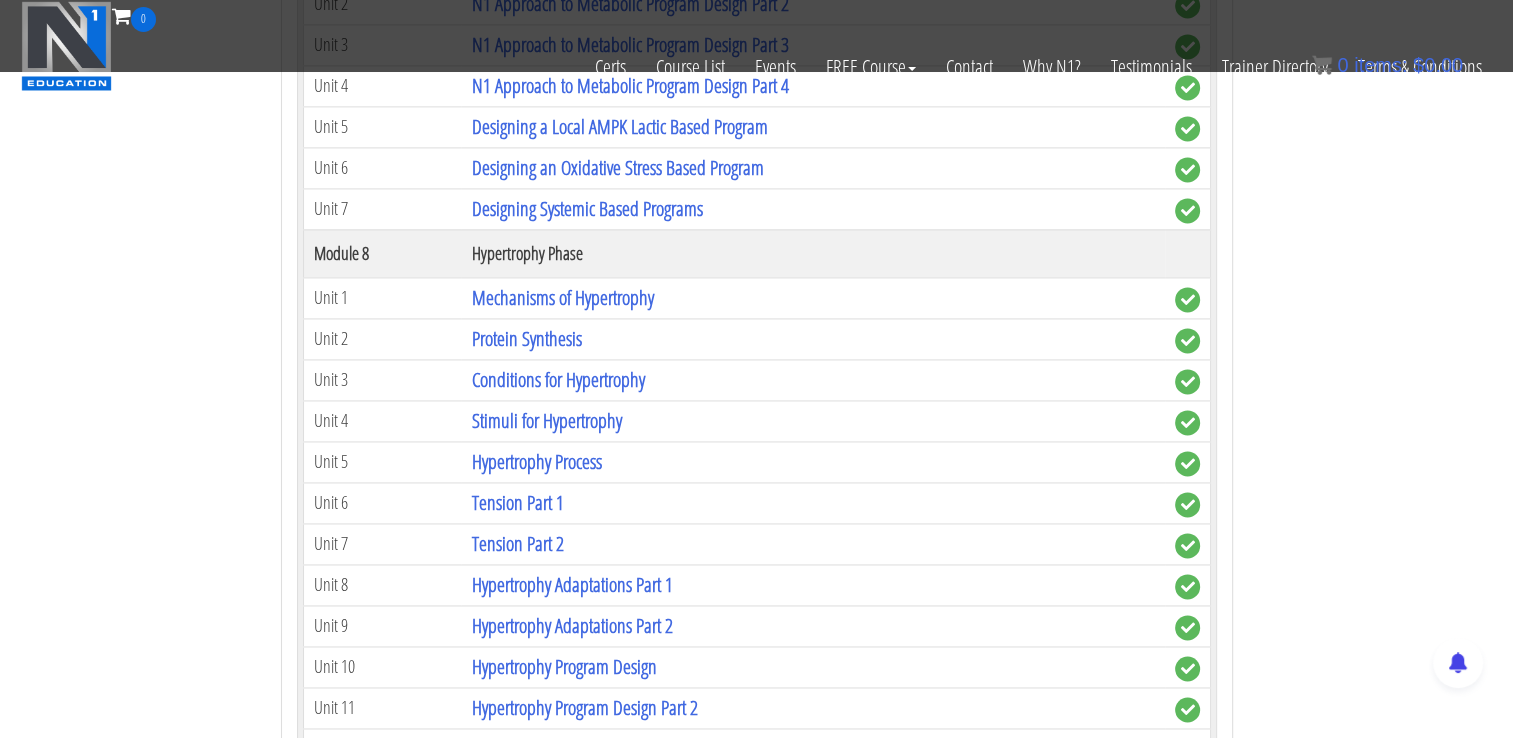 scroll, scrollTop: 2900, scrollLeft: 0, axis: vertical 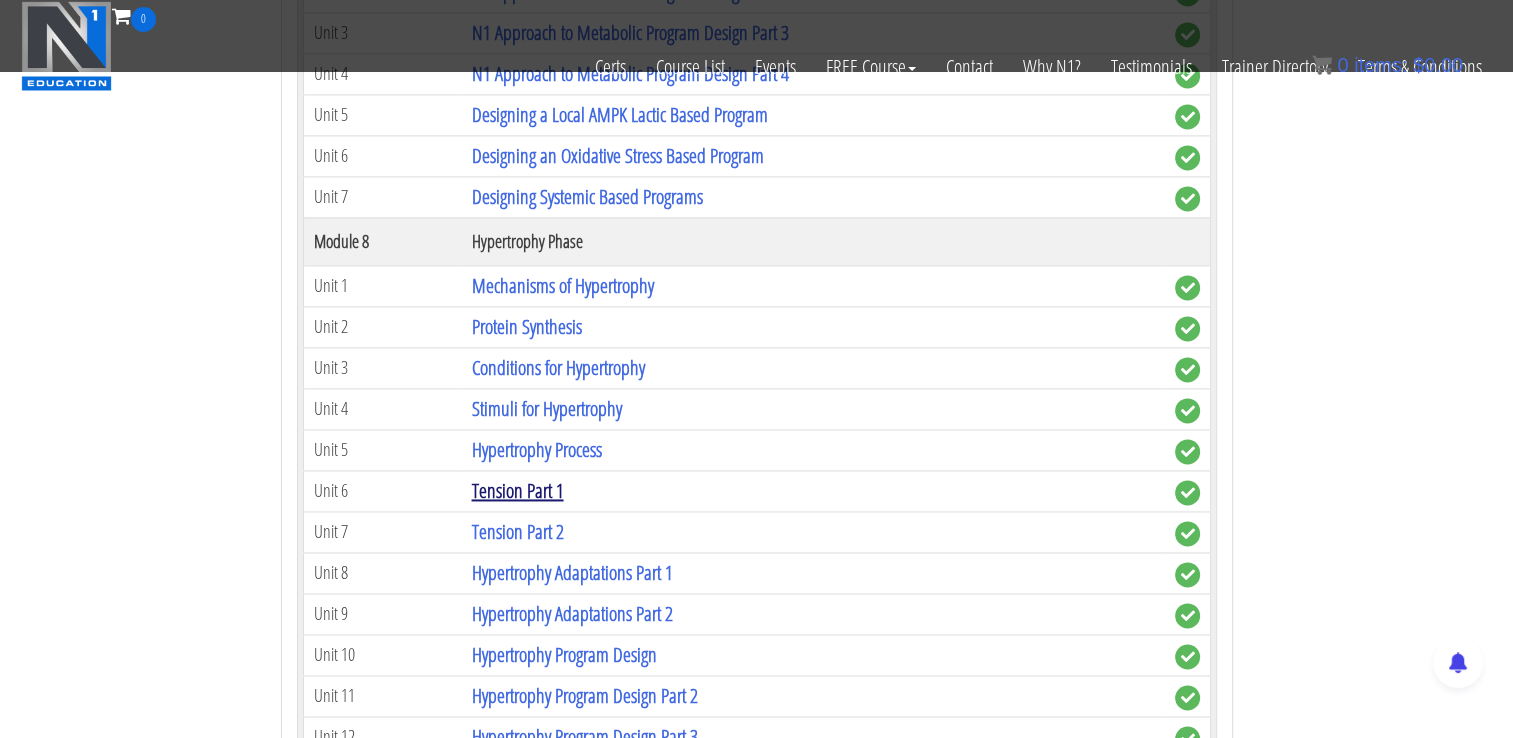 click on "Tension Part 1" at bounding box center [517, 490] 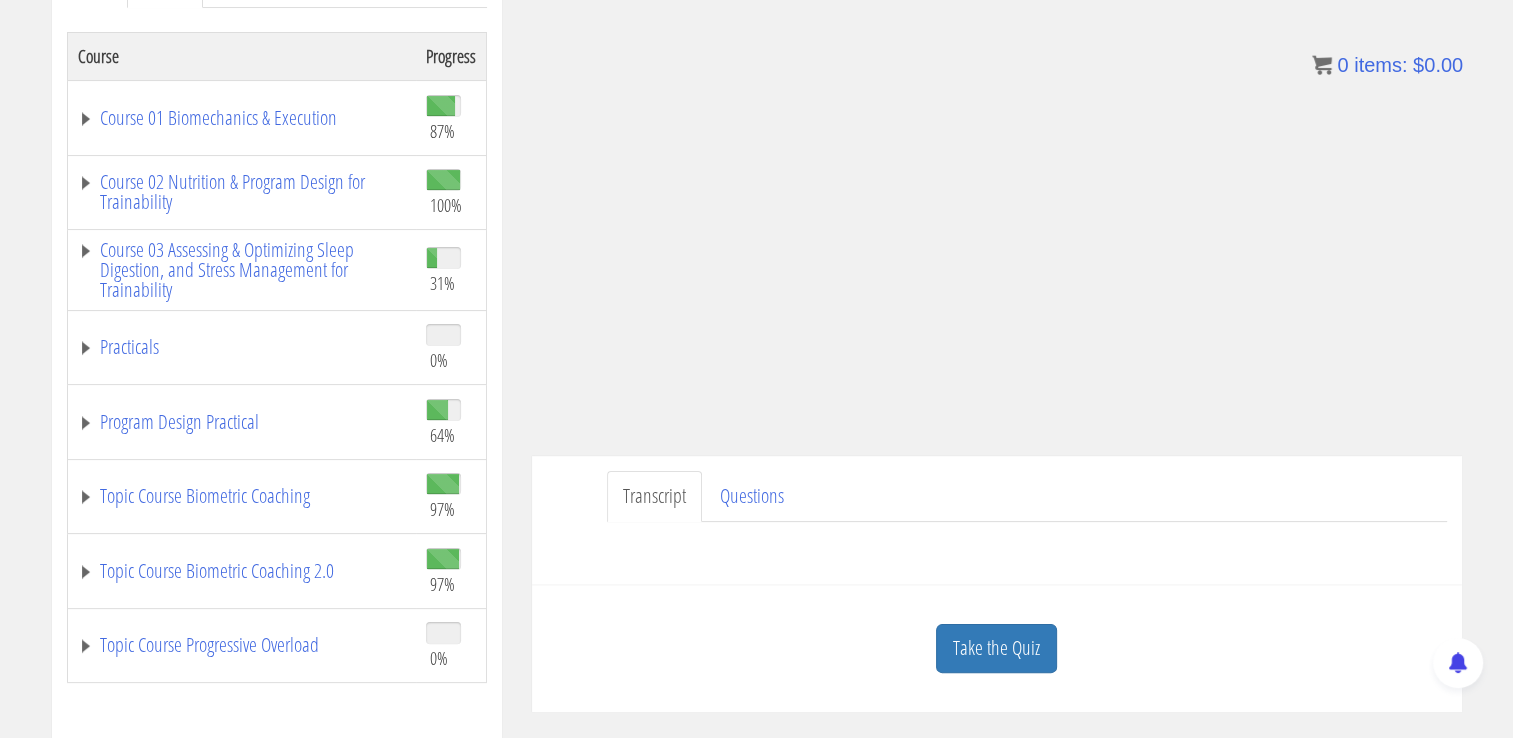 scroll, scrollTop: 328, scrollLeft: 0, axis: vertical 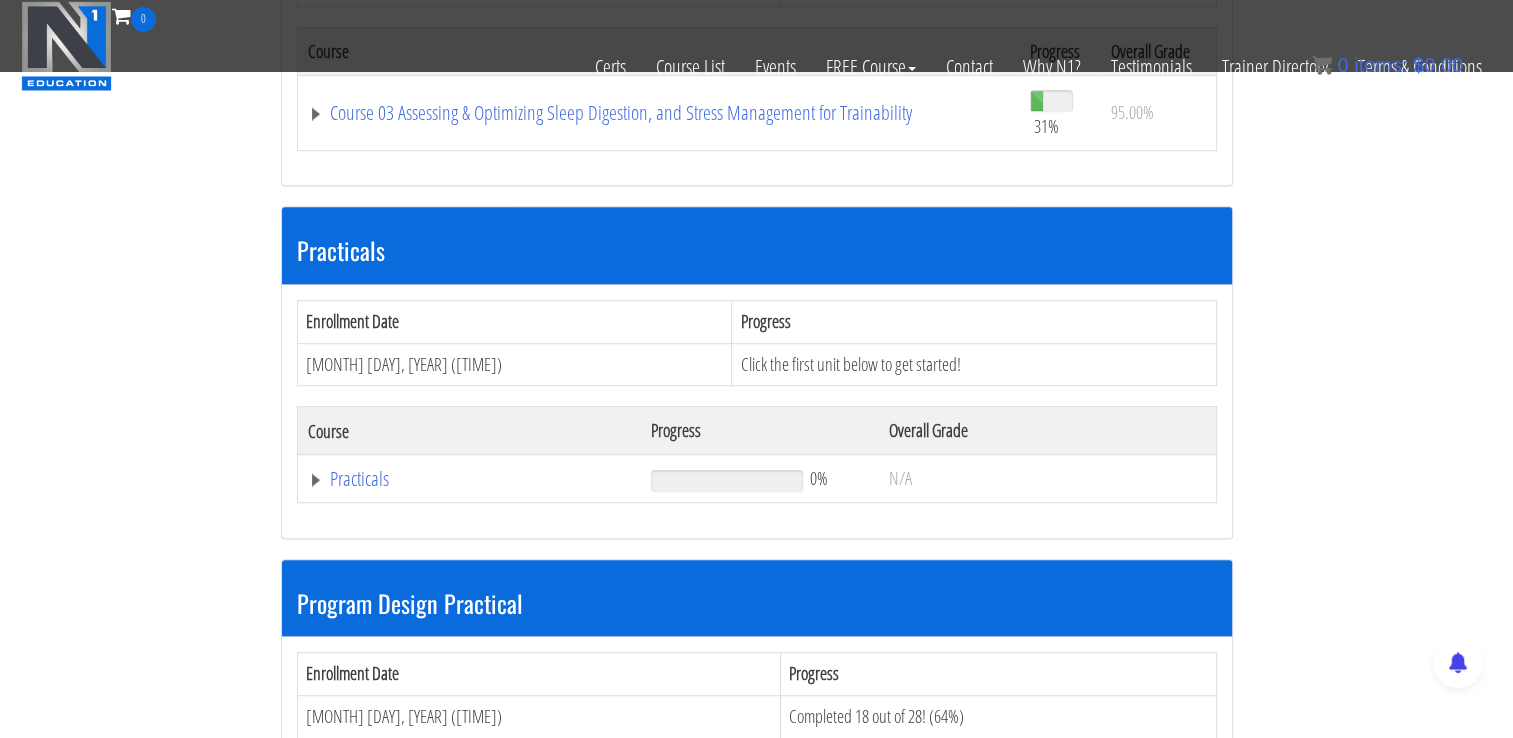 click on "Practicals" at bounding box center (583, -632) 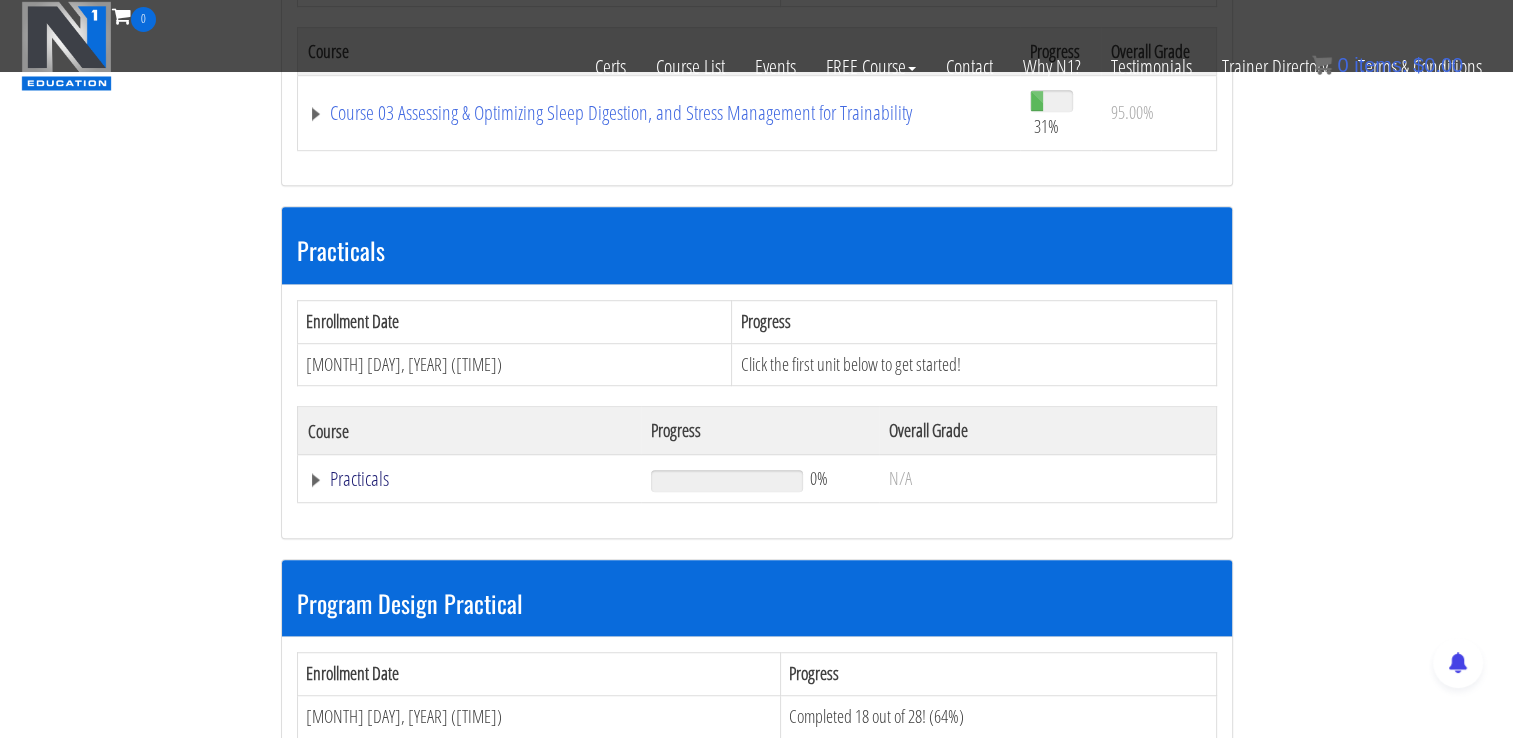 click on "Practicals" at bounding box center (584, -632) 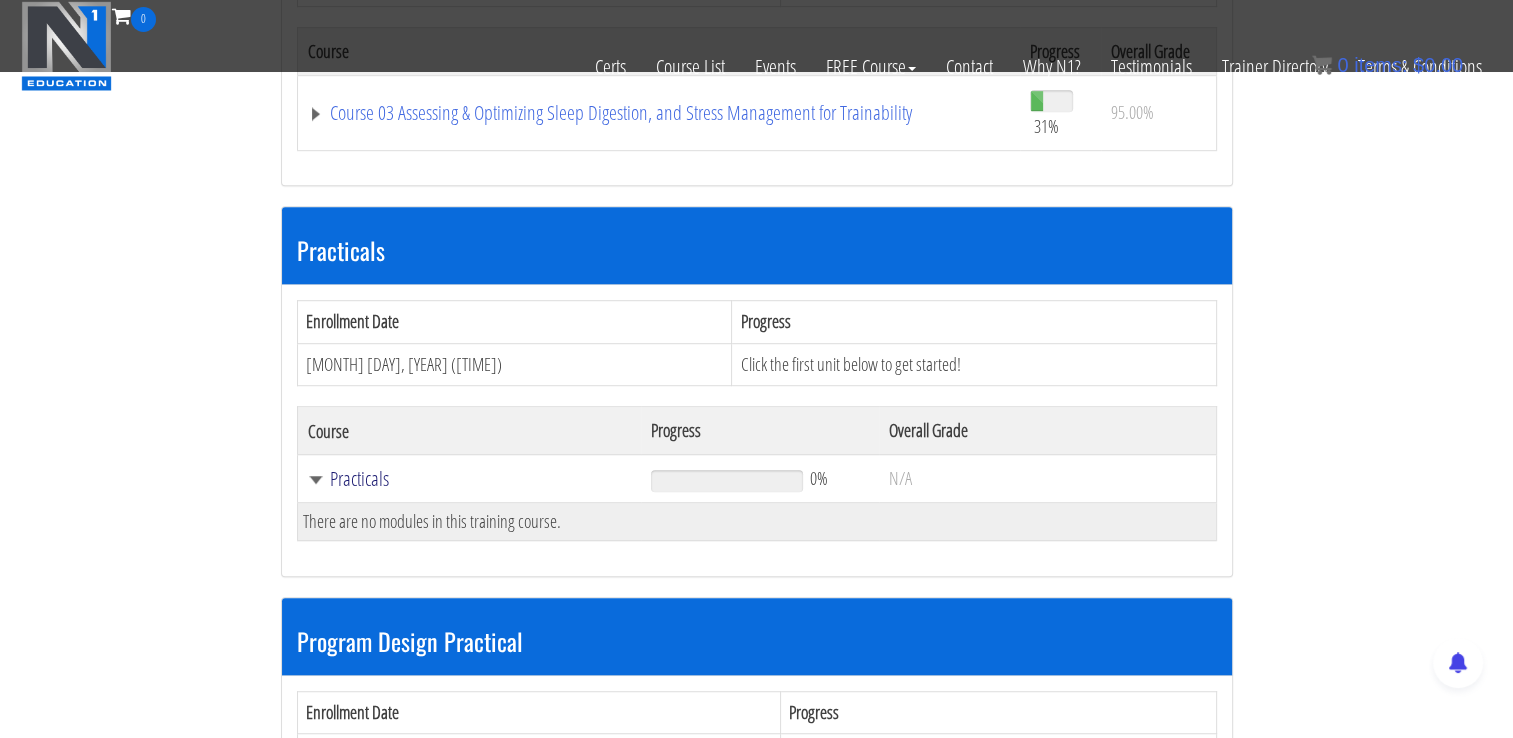 click on "Practicals" at bounding box center [470, 479] 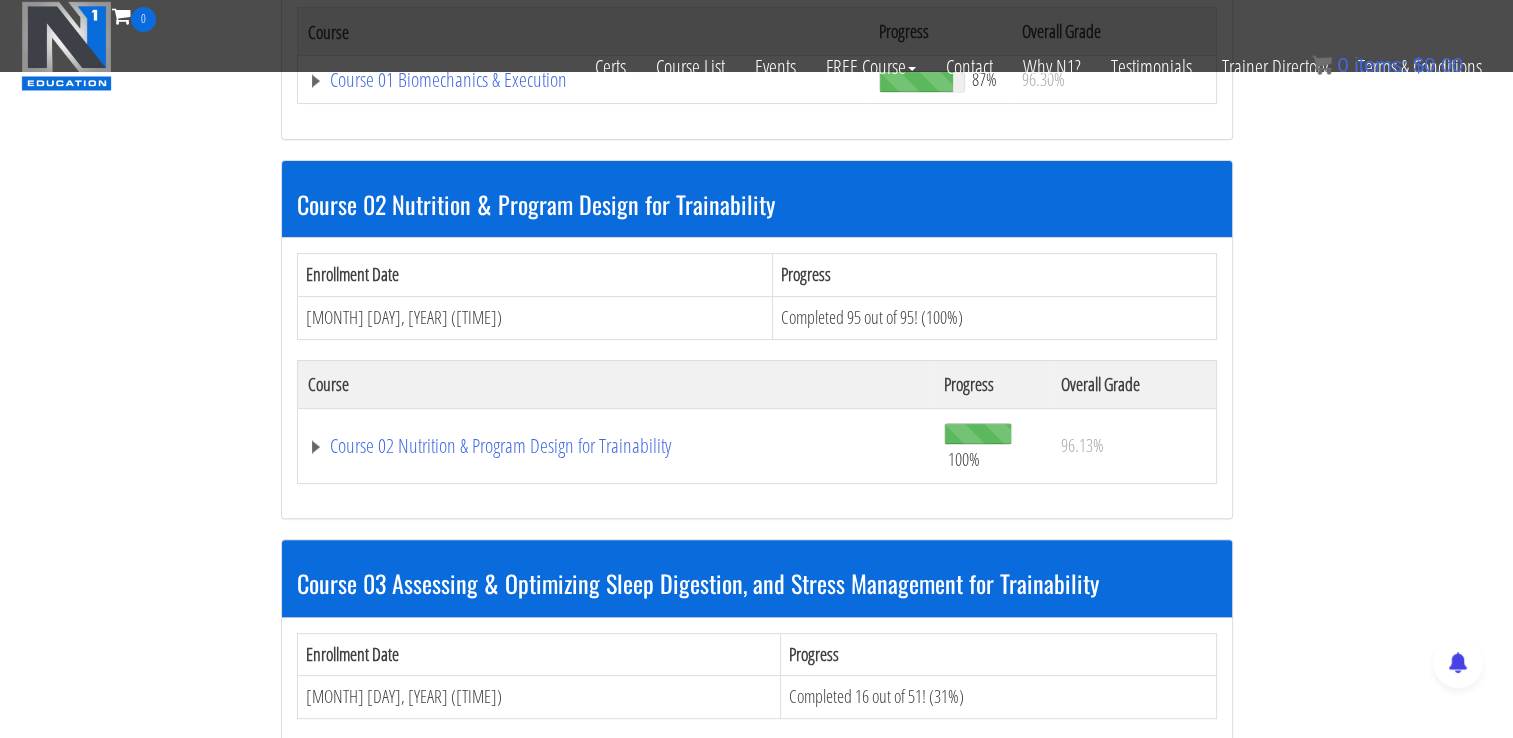 scroll, scrollTop: 528, scrollLeft: 0, axis: vertical 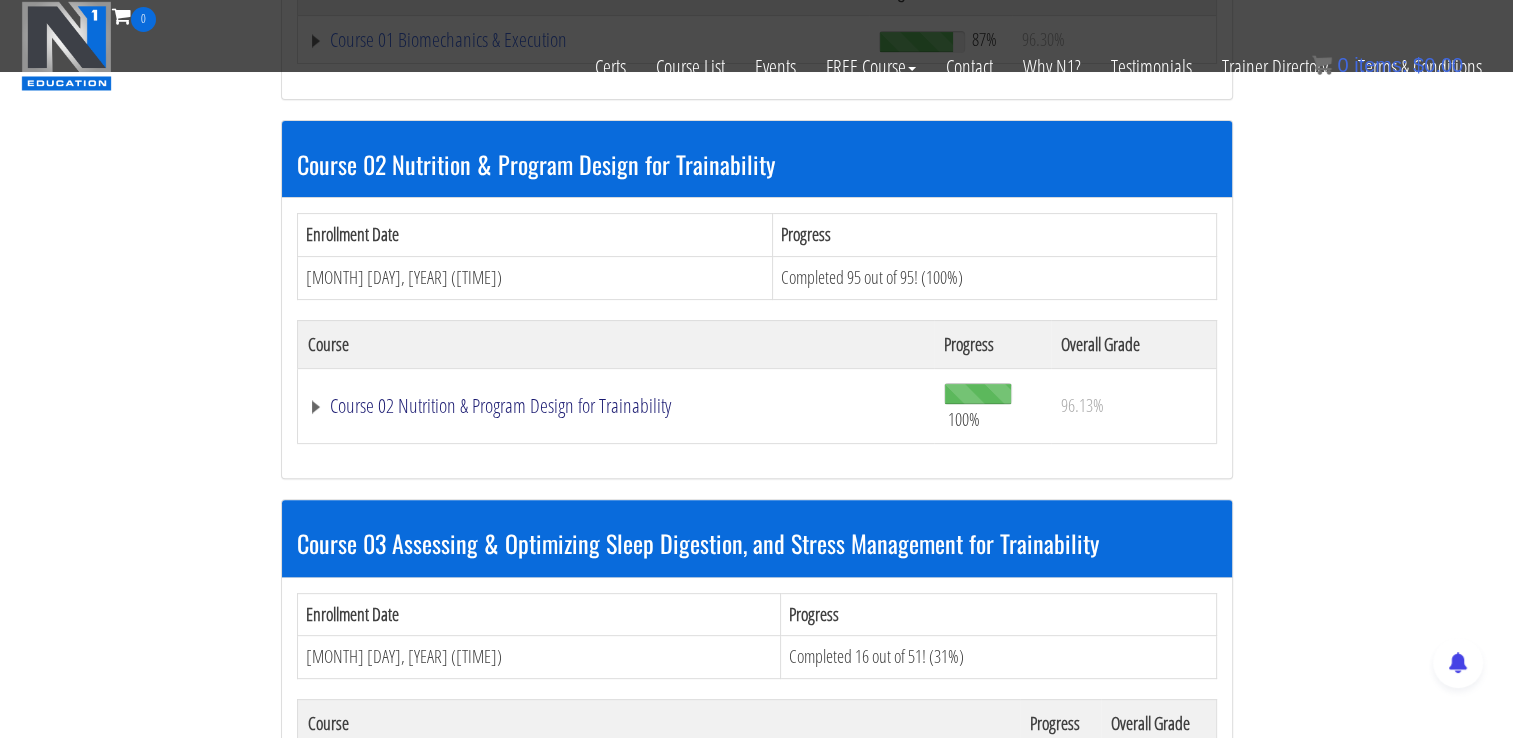click on "Course 02 Nutrition & Program Design for Trainability" at bounding box center [584, 40] 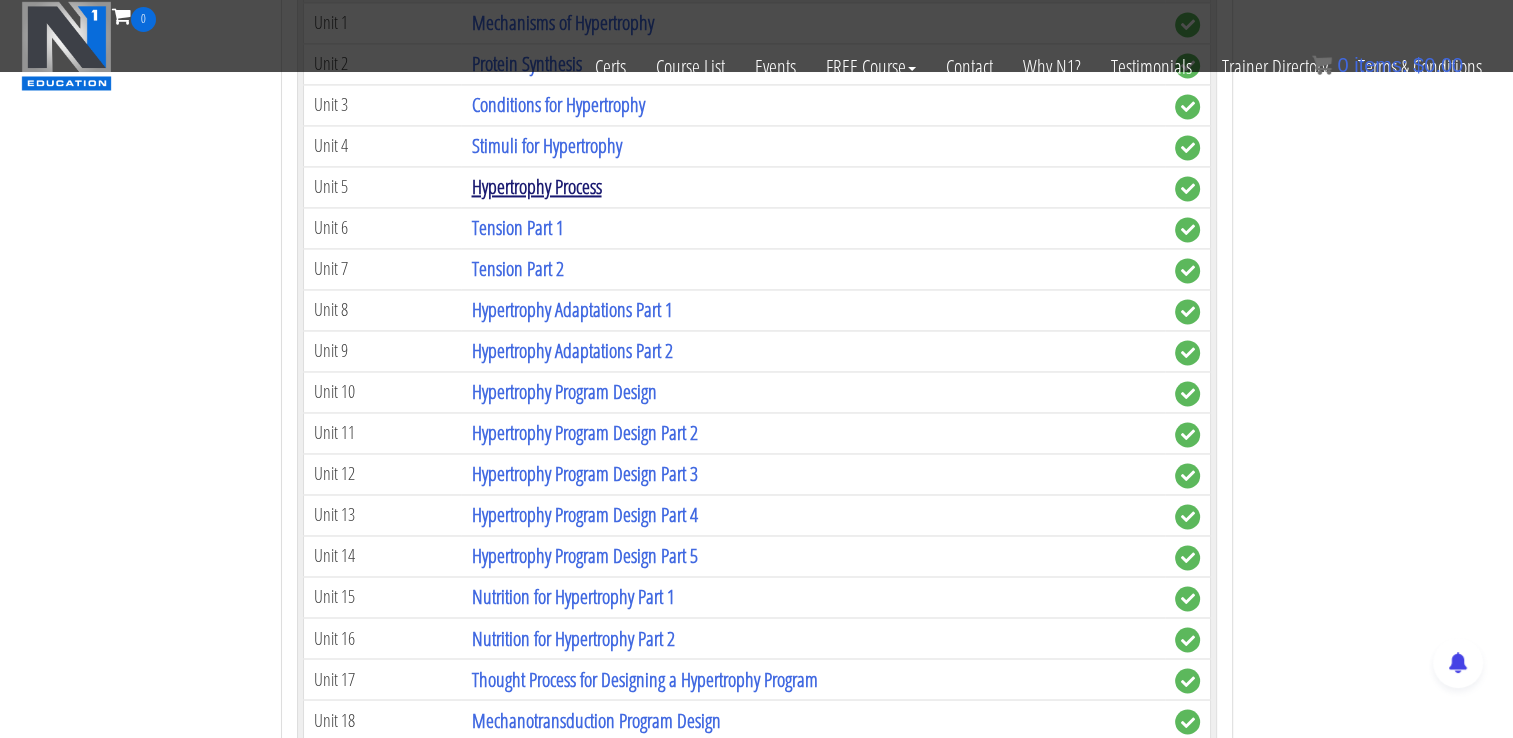 scroll, scrollTop: 3028, scrollLeft: 0, axis: vertical 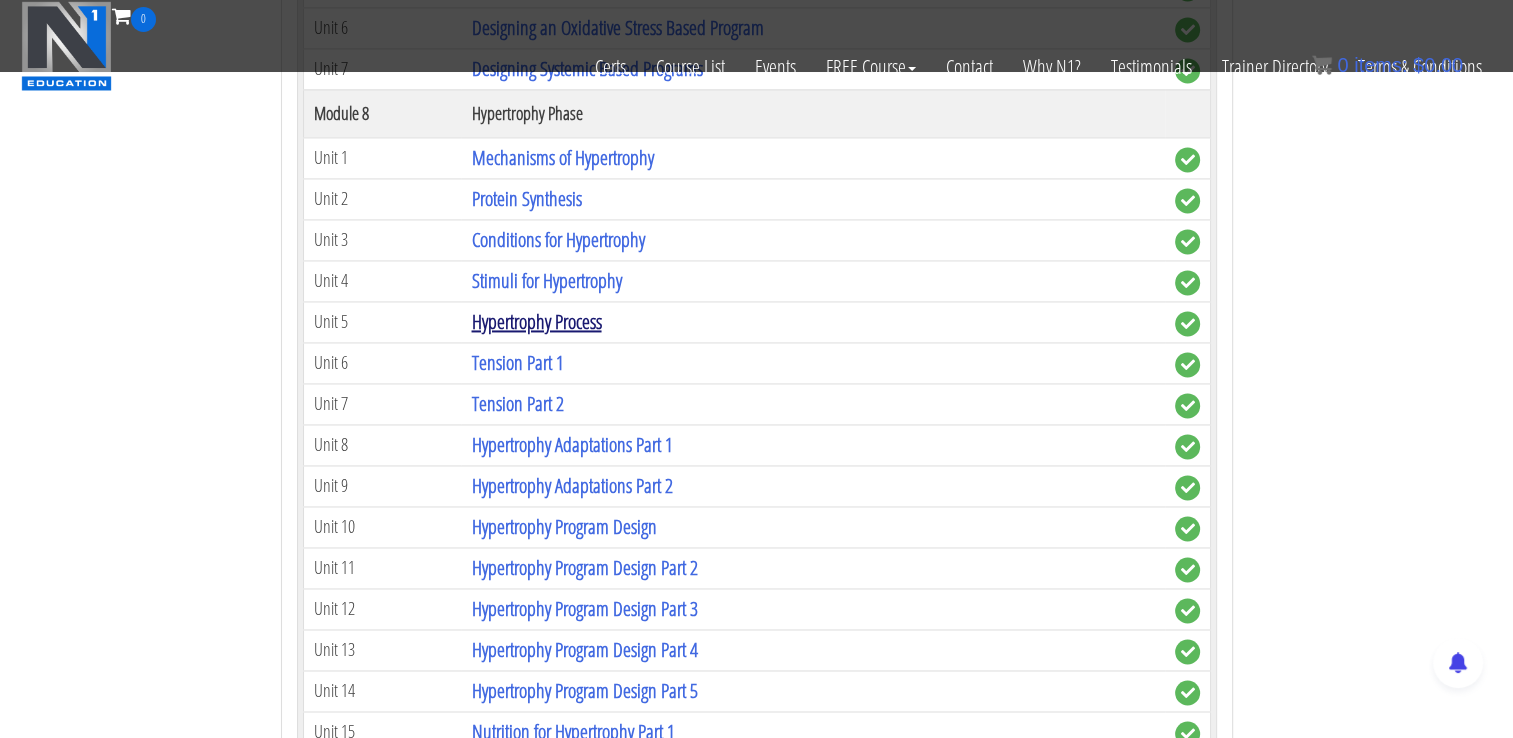 click on "Hypertrophy Process" at bounding box center [536, 321] 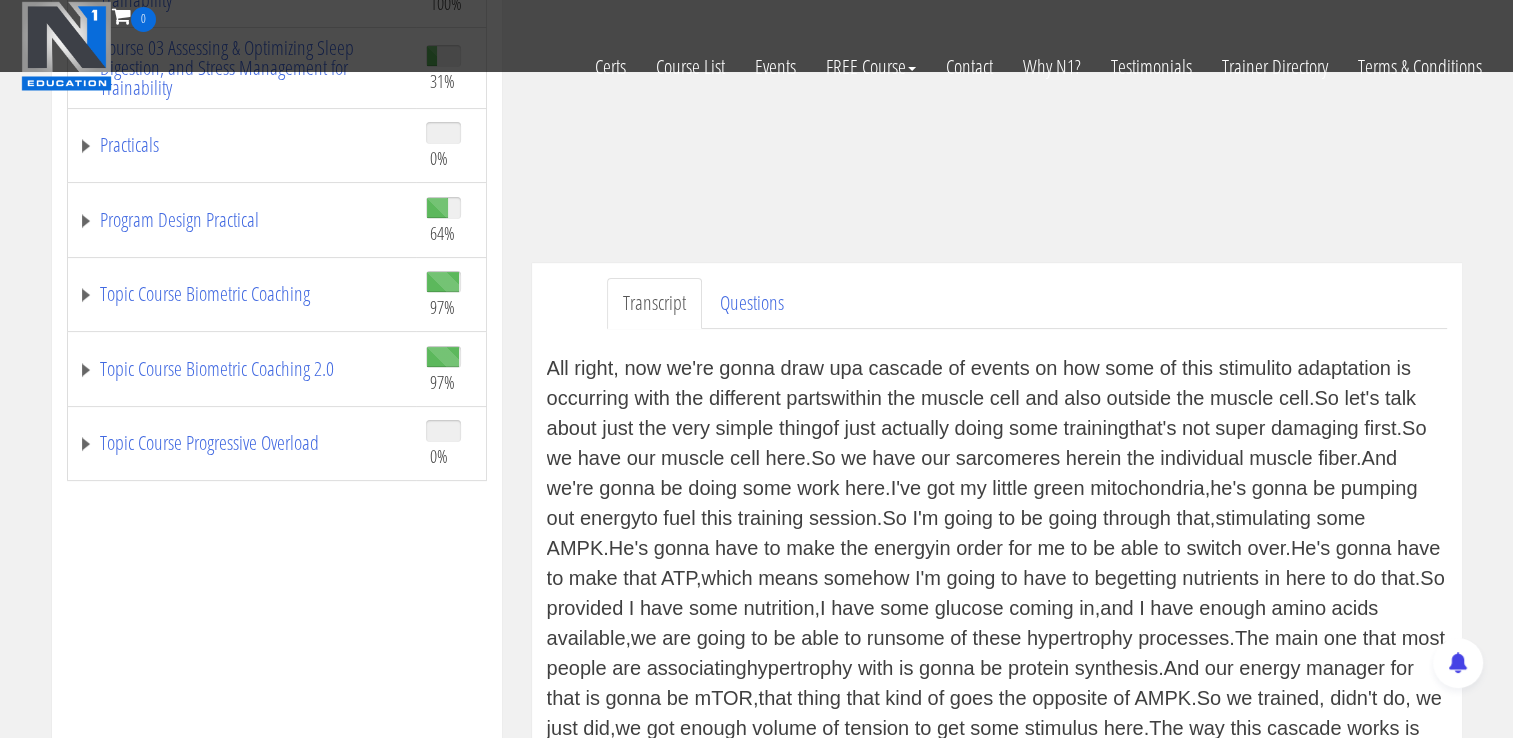 scroll, scrollTop: 400, scrollLeft: 0, axis: vertical 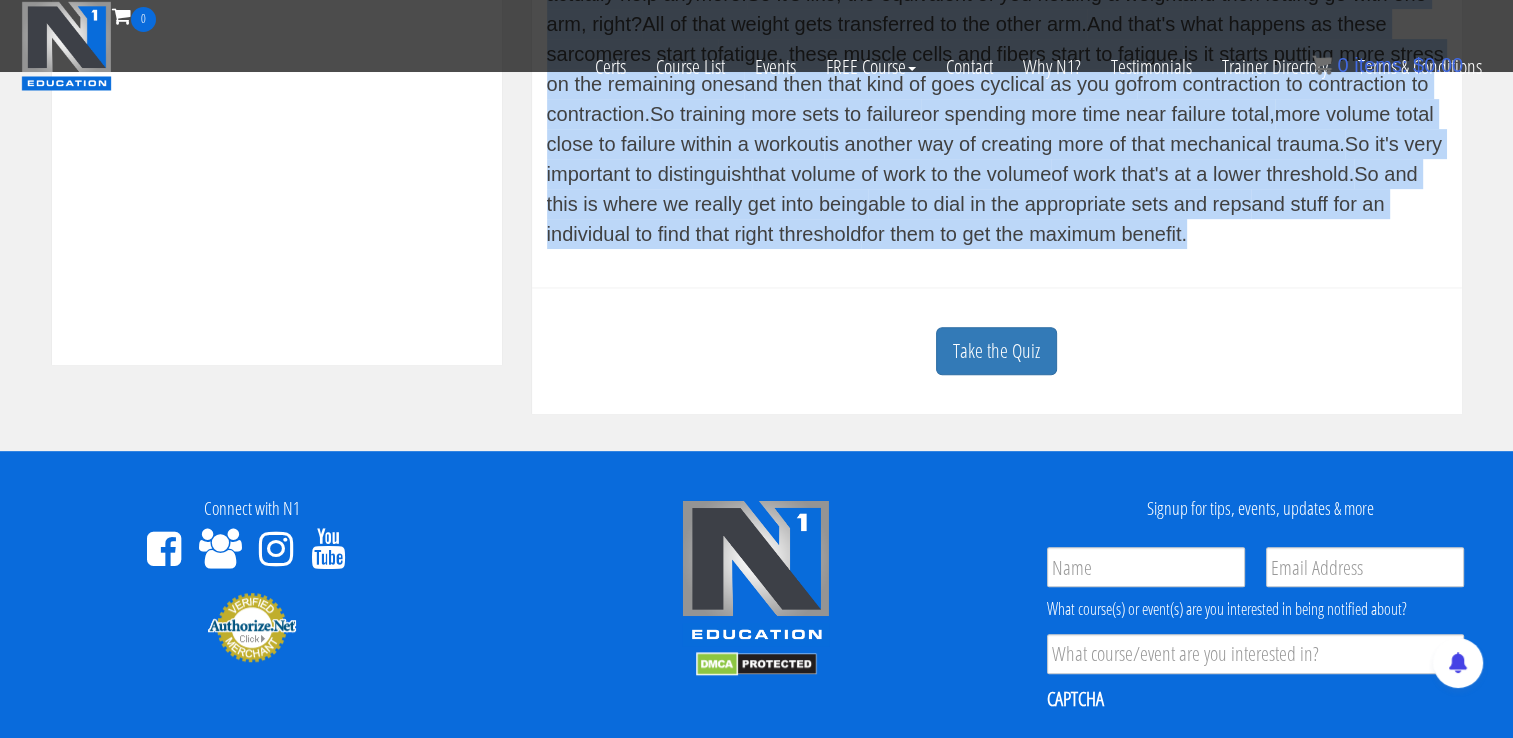 drag, startPoint x: 544, startPoint y: 358, endPoint x: 1121, endPoint y: 248, distance: 587.39166 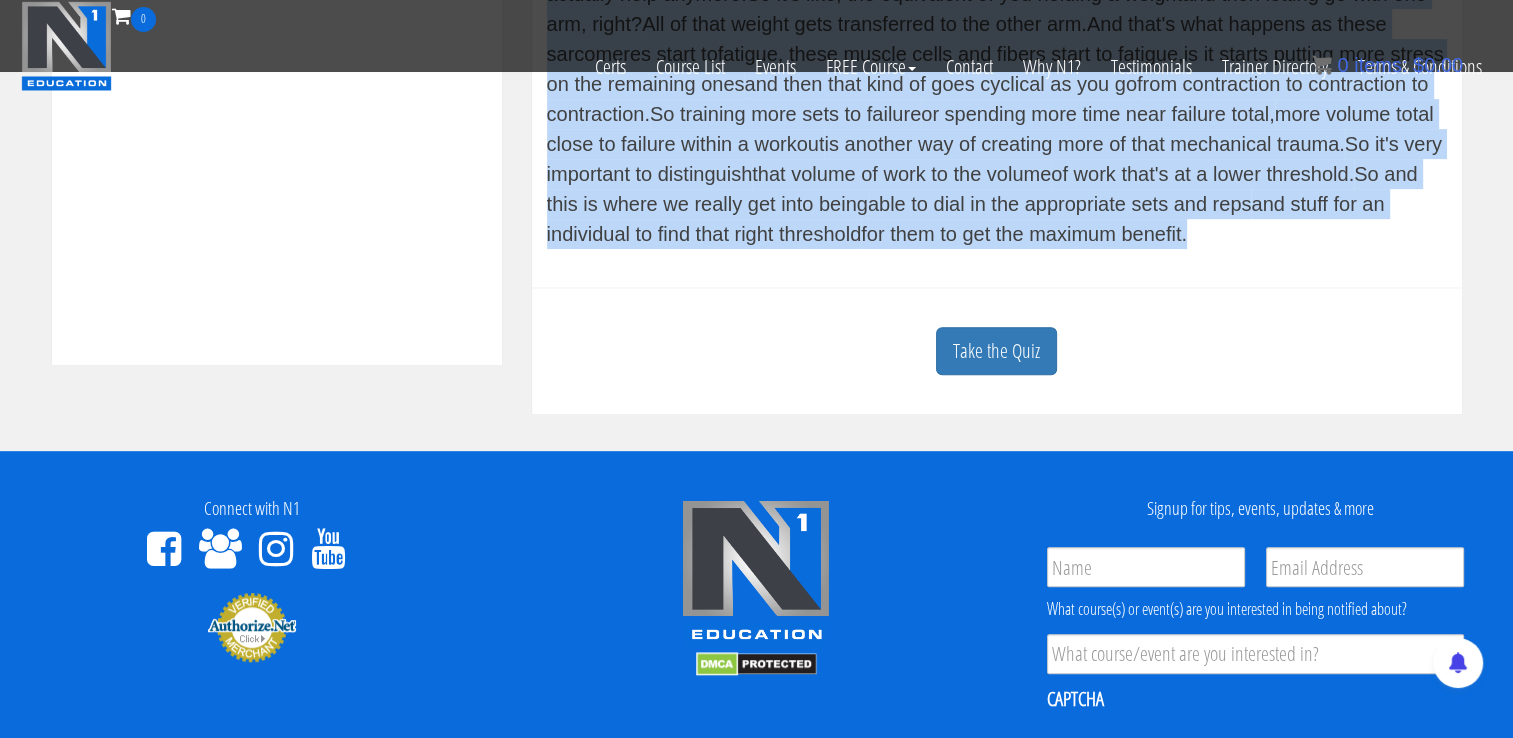 click on "Transcript
Questions
All right, now we're gonna draw up a cascade of events on how some of this stimuli to adaptation is occurring with the different parts within the muscle cell and also outside the muscle cell. So let's talk about just the very simple thing of just actually doing some training that's not super damaging first. So we have our muscle cell here. So we have our sarcomeres here in the individual muscle fiber. And we're gonna be doing some work here. I've got my little green mitochondria, he's gonna be pumping out energy to fuel this training session. So I'm going to be going through that, stimulating some AMPK. He's gonna have to make the energy in order for me to be able to switch over. He's gonna have to make that ATP, which means somehow I'm going to have to be Okay?" at bounding box center (997, 23) 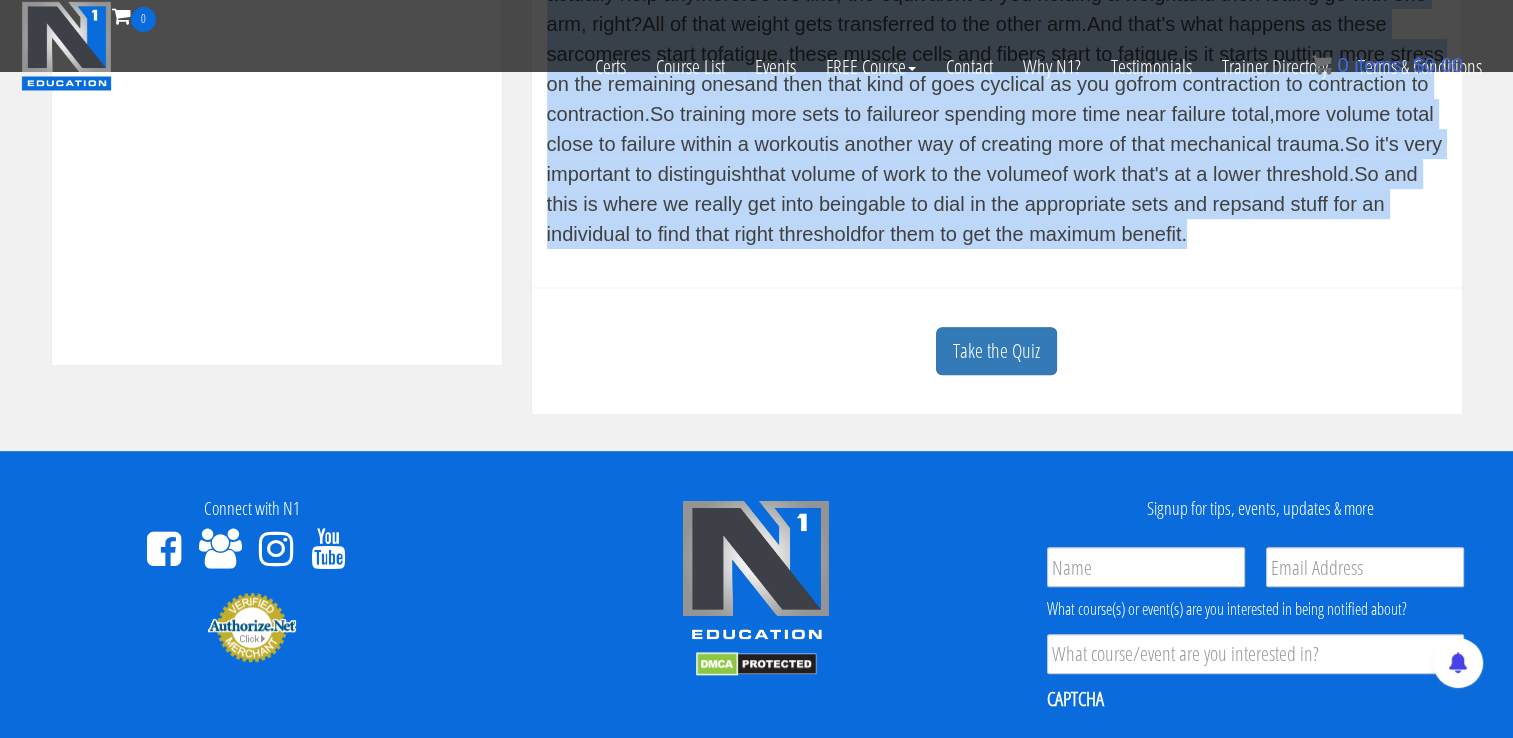 copy on "All right, now we're gonna draw up a cascade of events on how some of this stimuli to adaptation is occurring with the different parts within the muscle cell and also outside the muscle cell. So let's talk about just the very simple thing of just actually doing some training that's not super damaging first. So we have our muscle cell here. So we have our sarcomeres here in the individual muscle fiber. And we're gonna be doing some work here. I've got my little green mitochondria, he's gonna be pumping out energy to fuel this training session. So I'm going to be going through that, stimulating some AMPK. He's gonna have to make the energy in order for me to be able to switch over. He's gonna have to make that ATP, which means somehow I'm going to have to be getting nutrients in here to do that. So provided I have some nutrition, I have some glucose coming in, and I have enough amino acids available, we are going to be able to run some of these hypertrophy processes. The main one that most people are associa..." 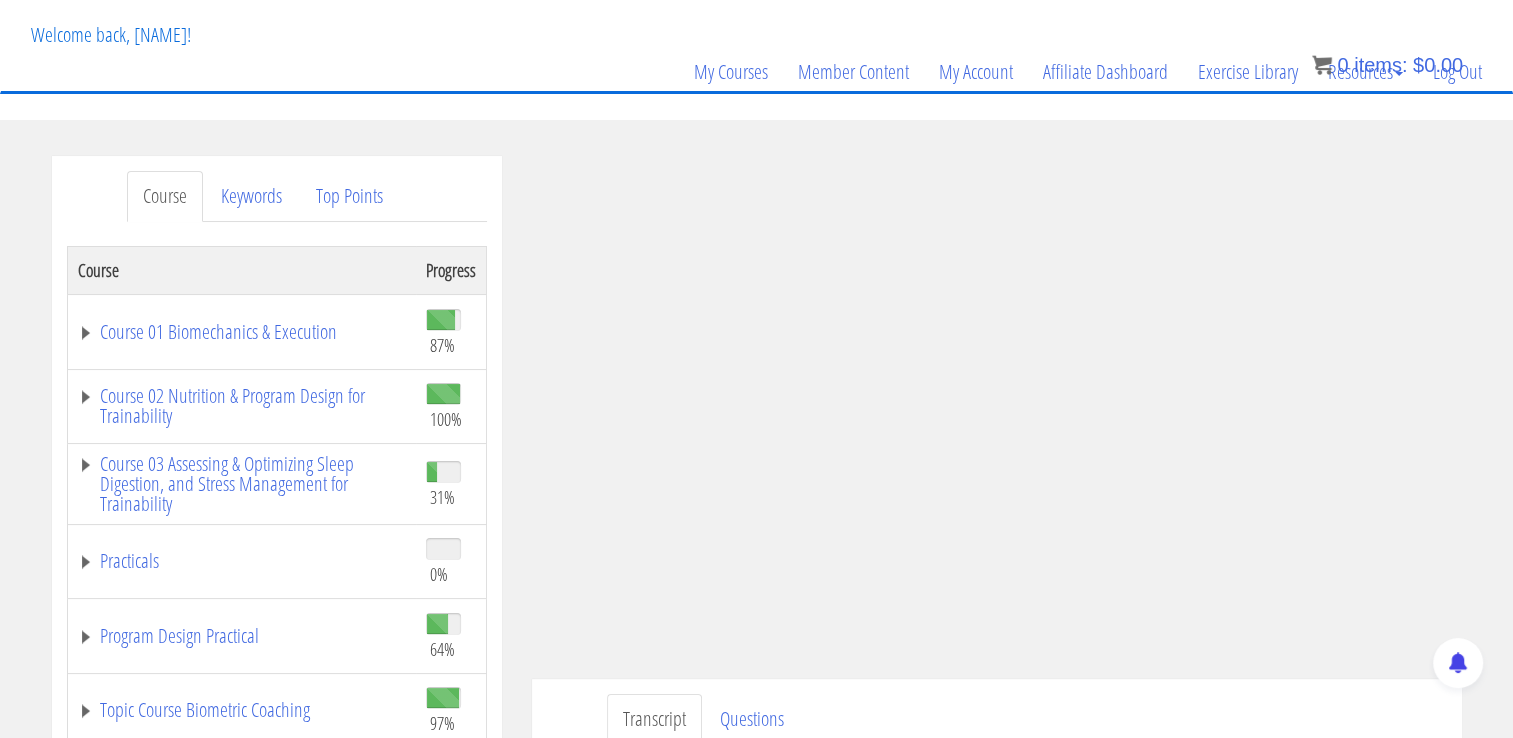 scroll, scrollTop: 506, scrollLeft: 0, axis: vertical 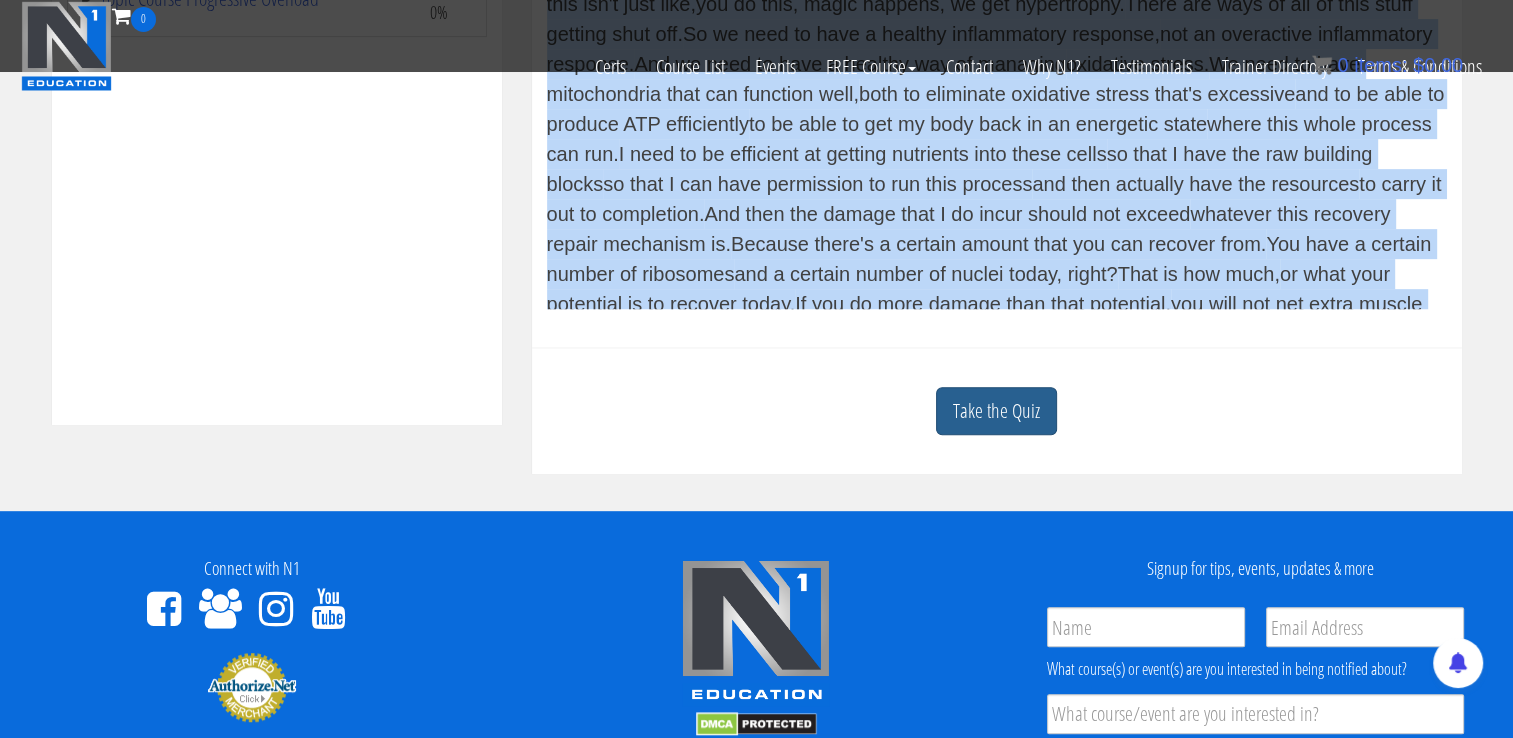 click on "Take the Quiz" at bounding box center [996, 411] 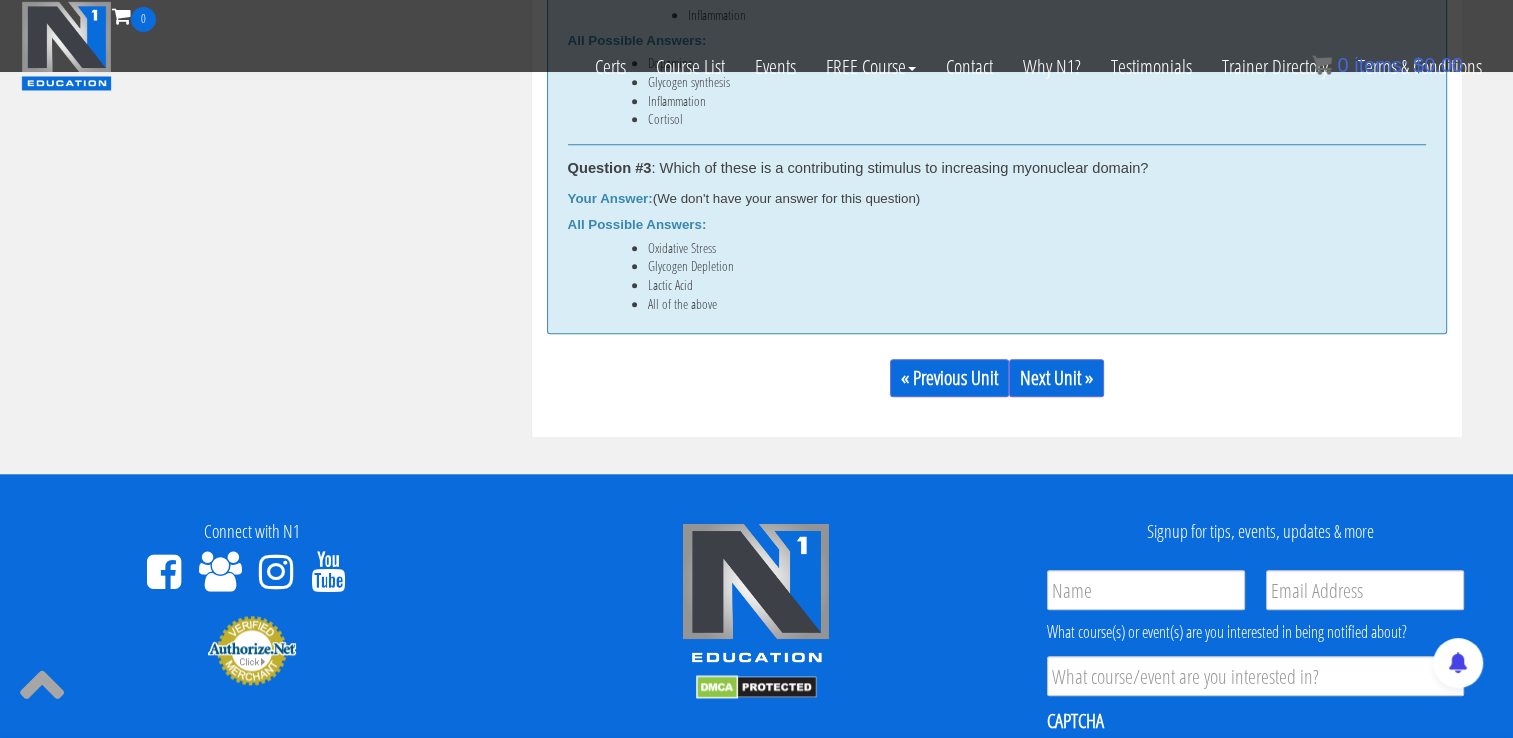 scroll, scrollTop: 1540, scrollLeft: 0, axis: vertical 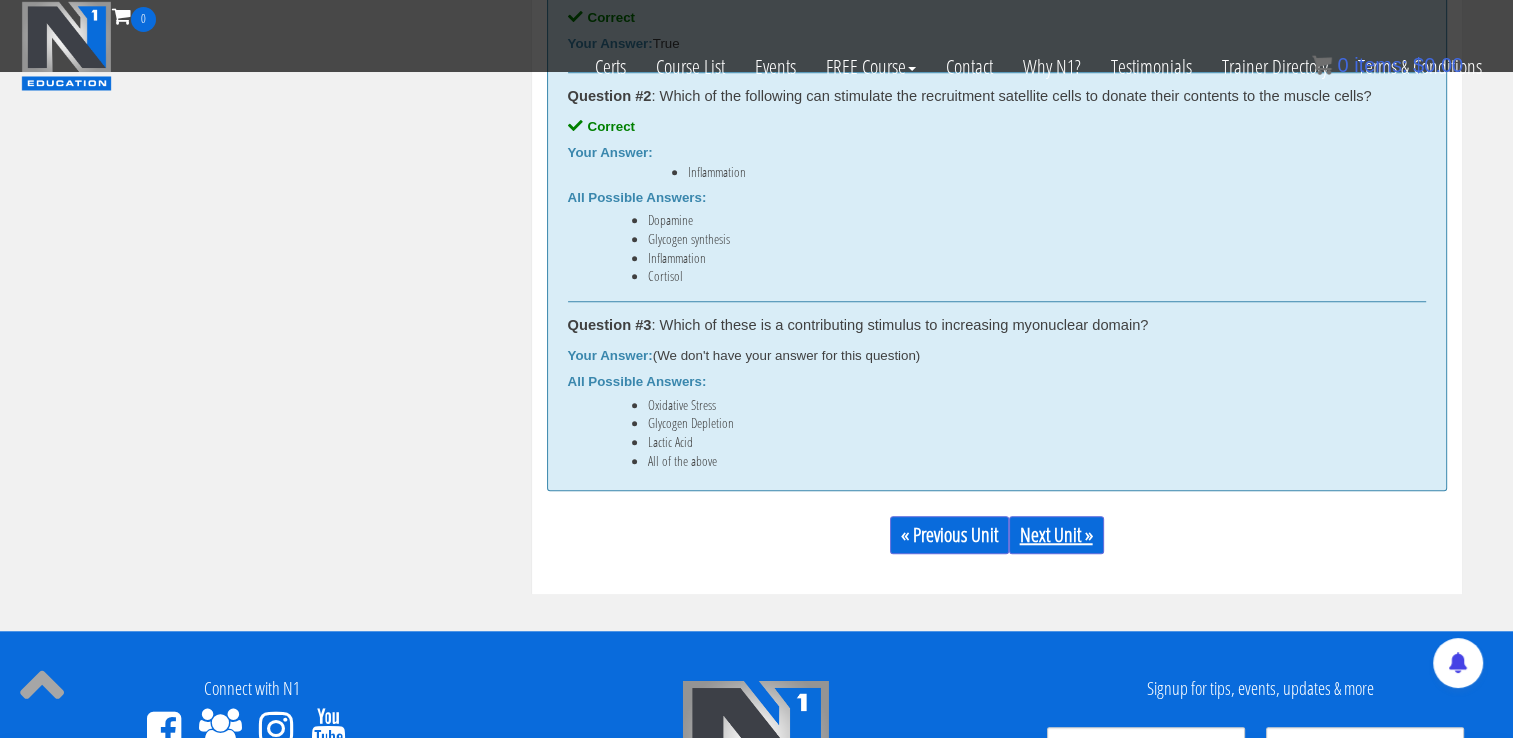 click on "Next Unit »" at bounding box center (1056, 535) 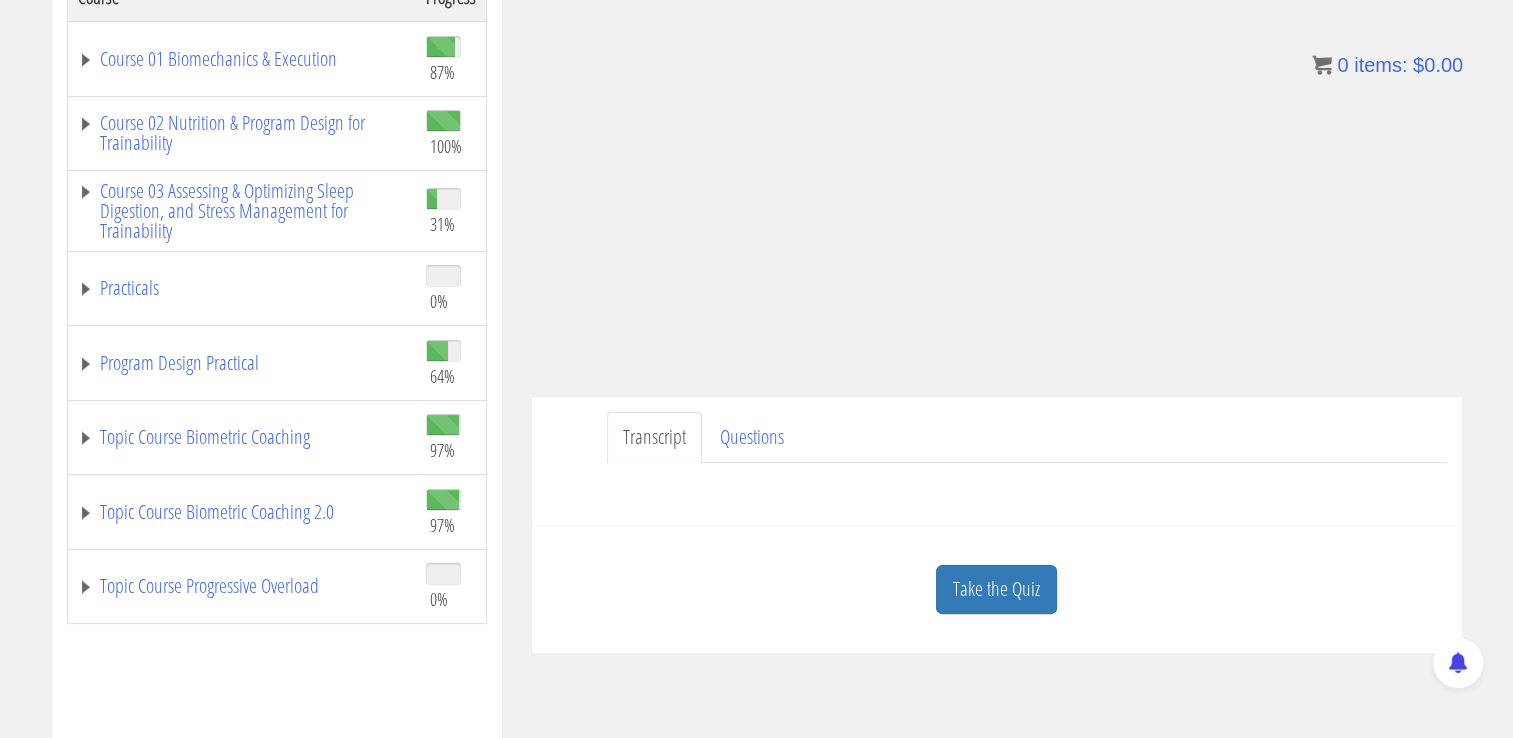 scroll, scrollTop: 427, scrollLeft: 0, axis: vertical 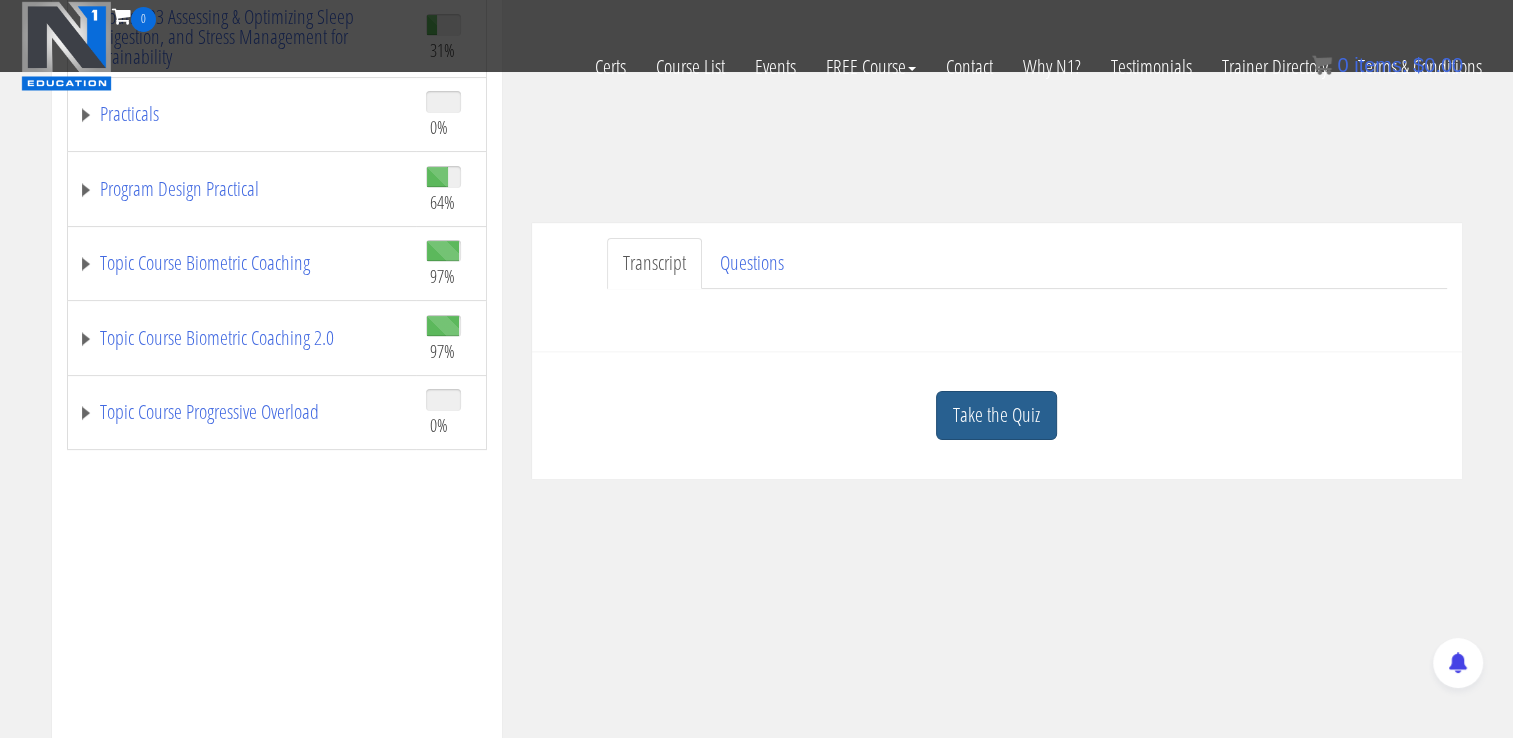 click on "Take the Quiz" at bounding box center (996, 415) 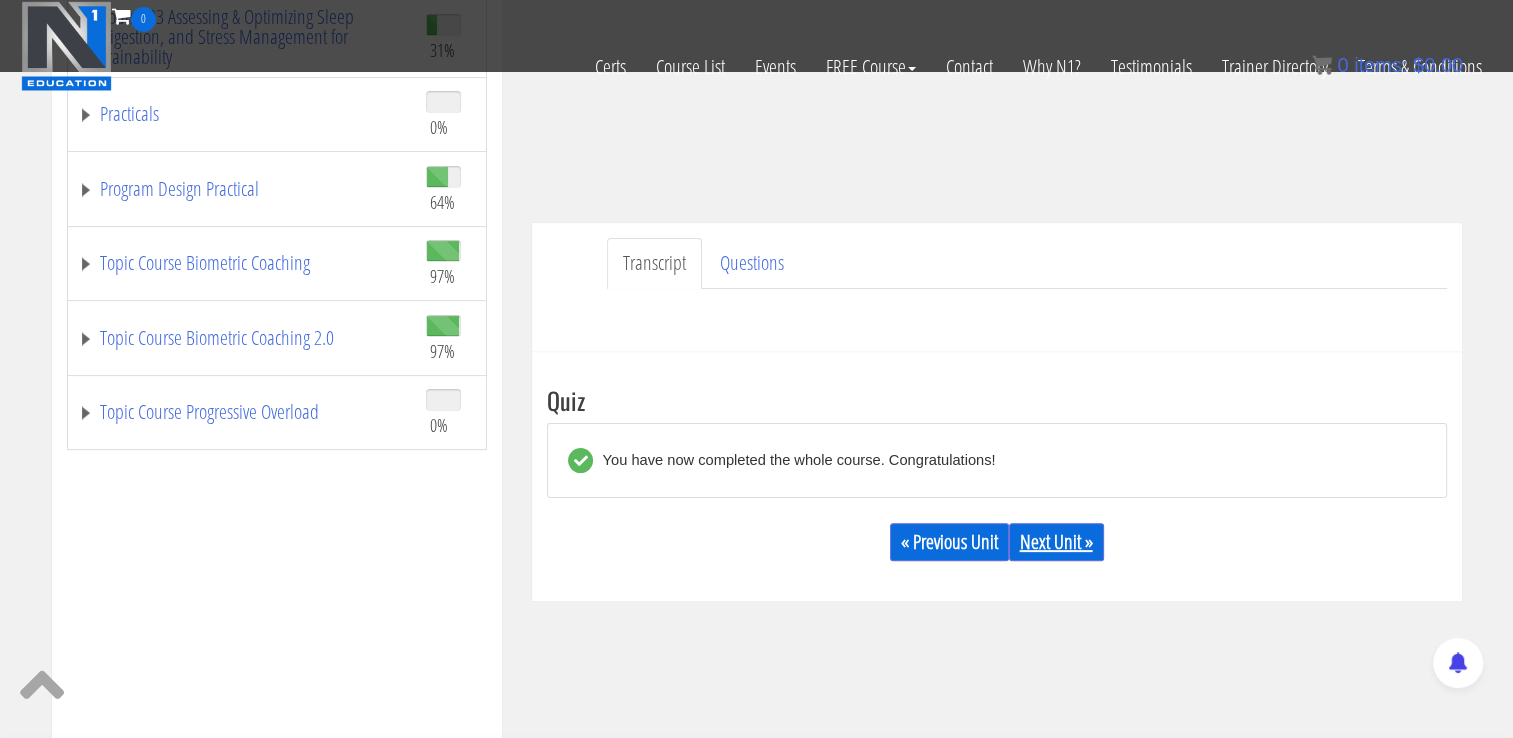 click on "Next Unit »" at bounding box center [1056, 542] 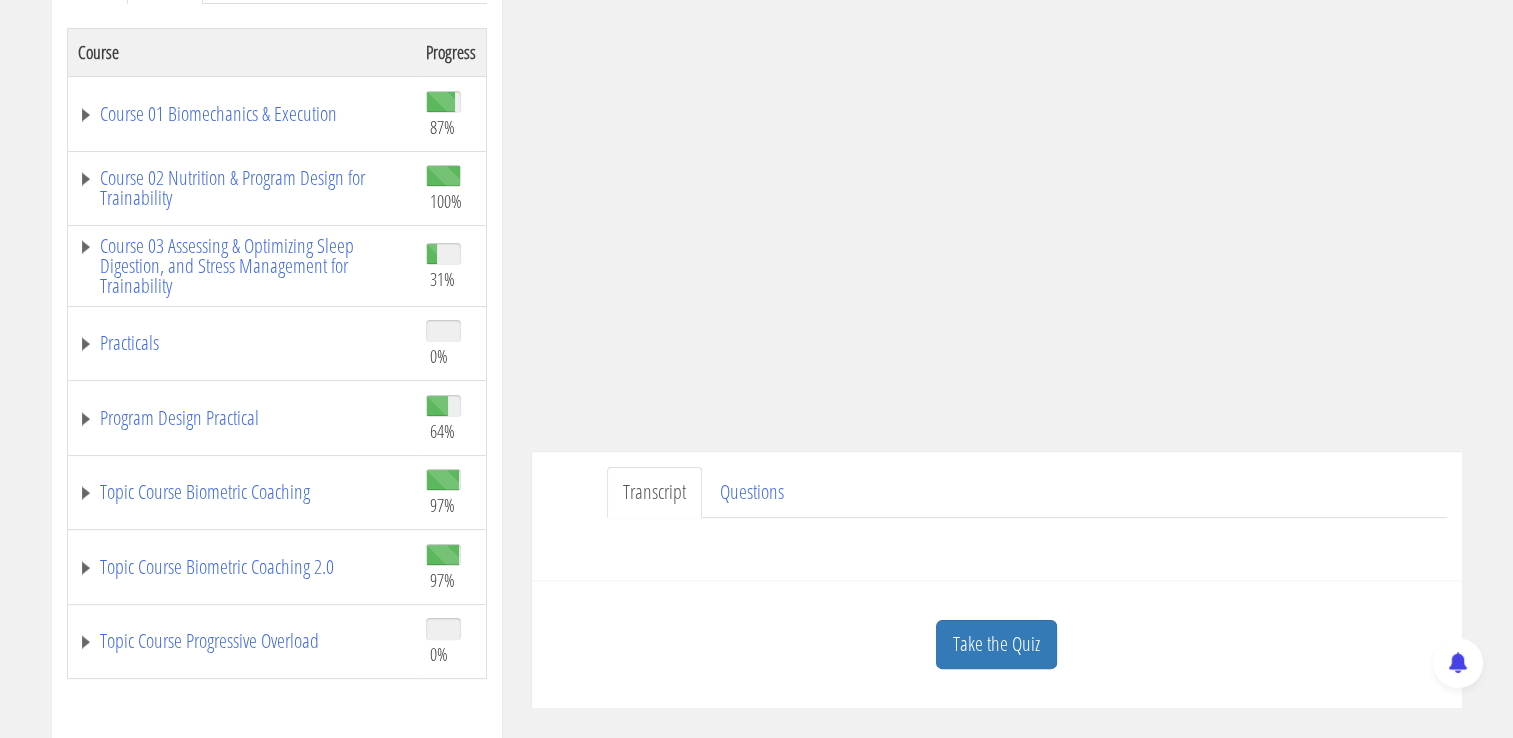 scroll, scrollTop: 328, scrollLeft: 0, axis: vertical 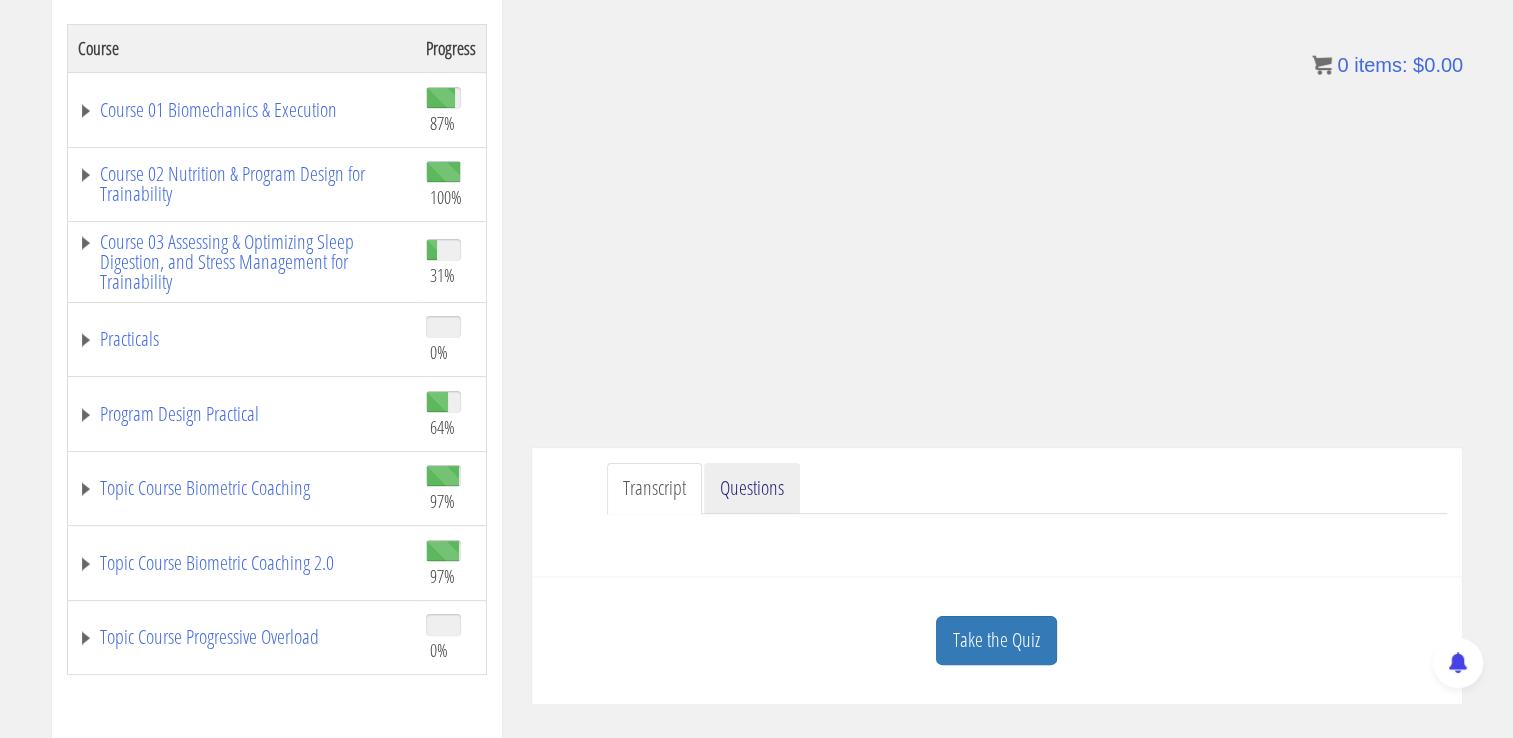 click on "Questions" at bounding box center [752, 488] 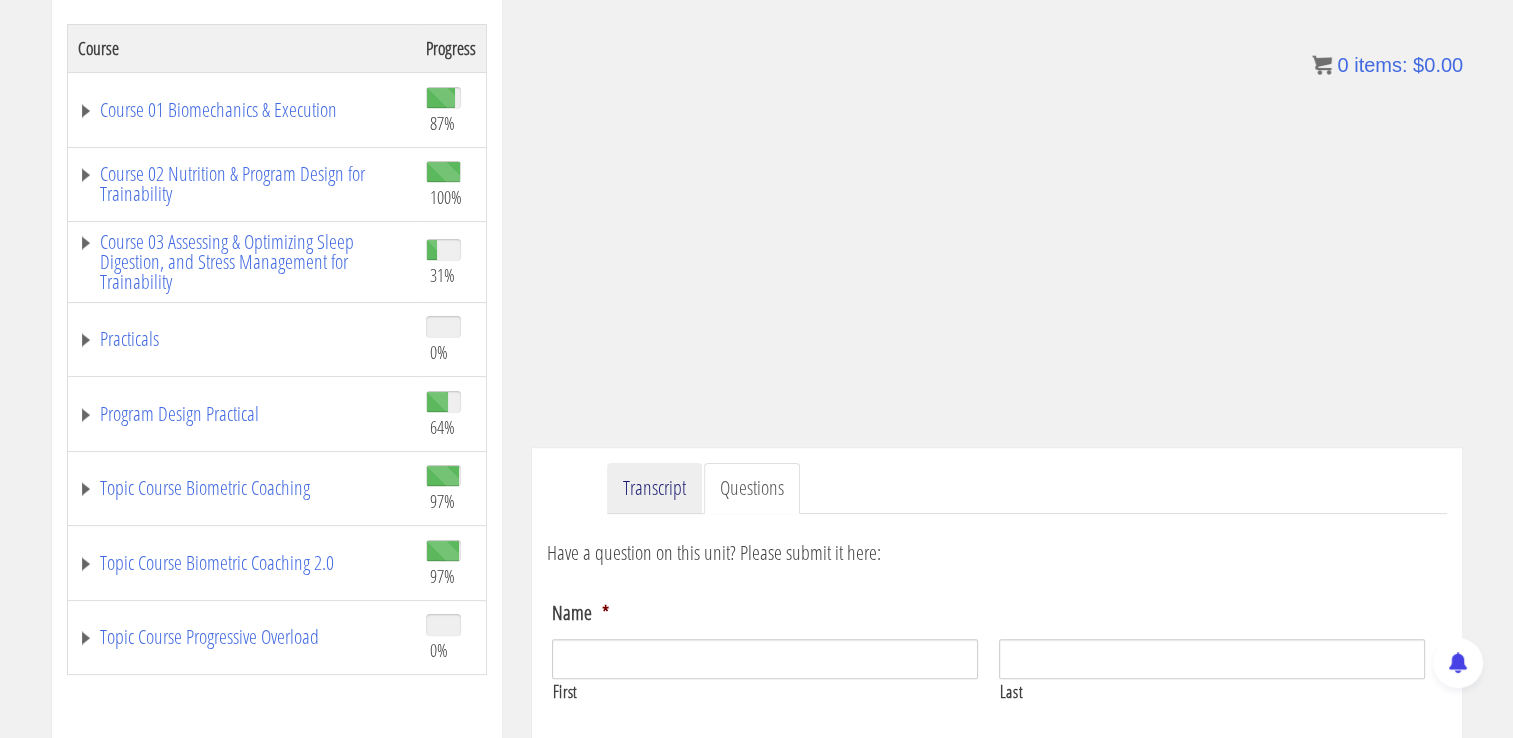 click on "Transcript" at bounding box center [654, 488] 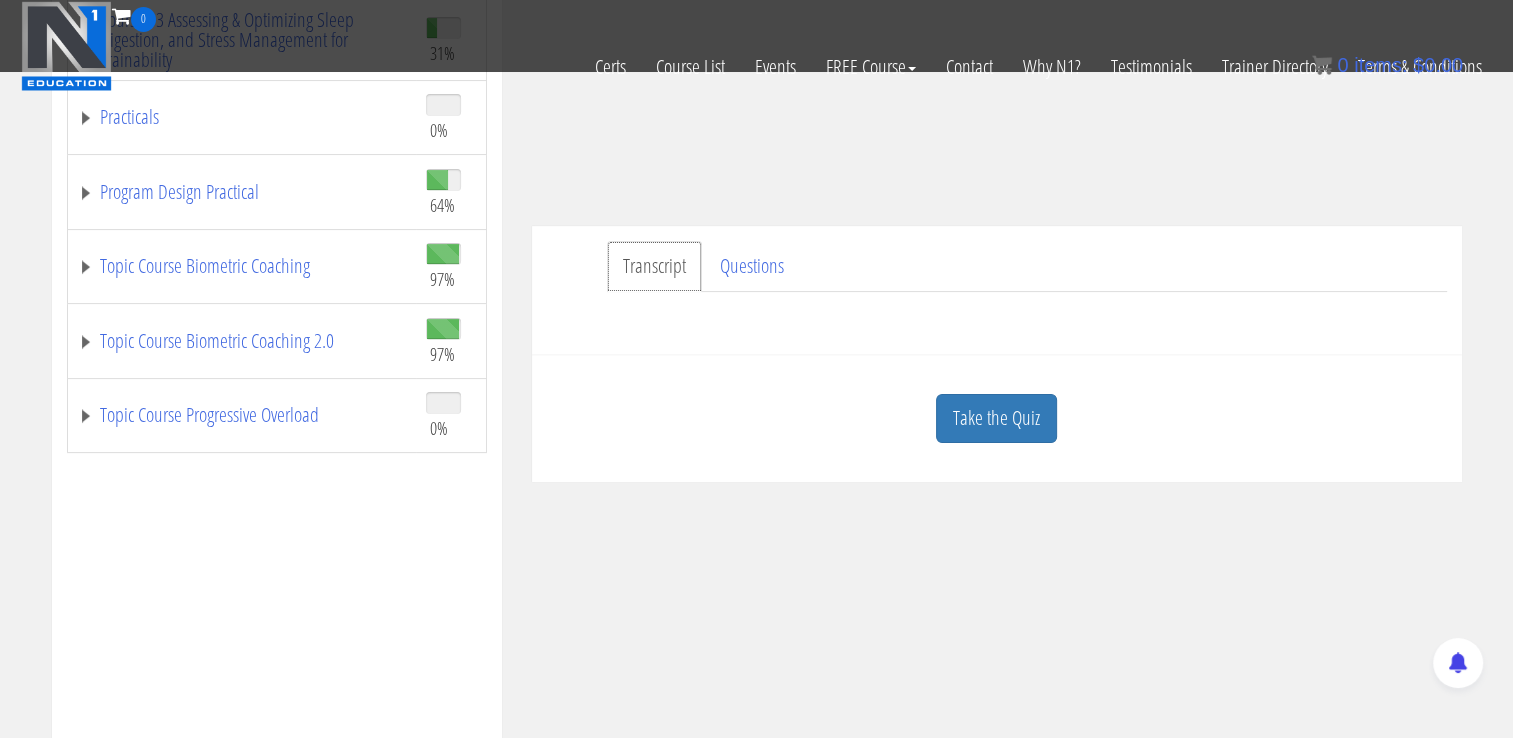 scroll, scrollTop: 428, scrollLeft: 0, axis: vertical 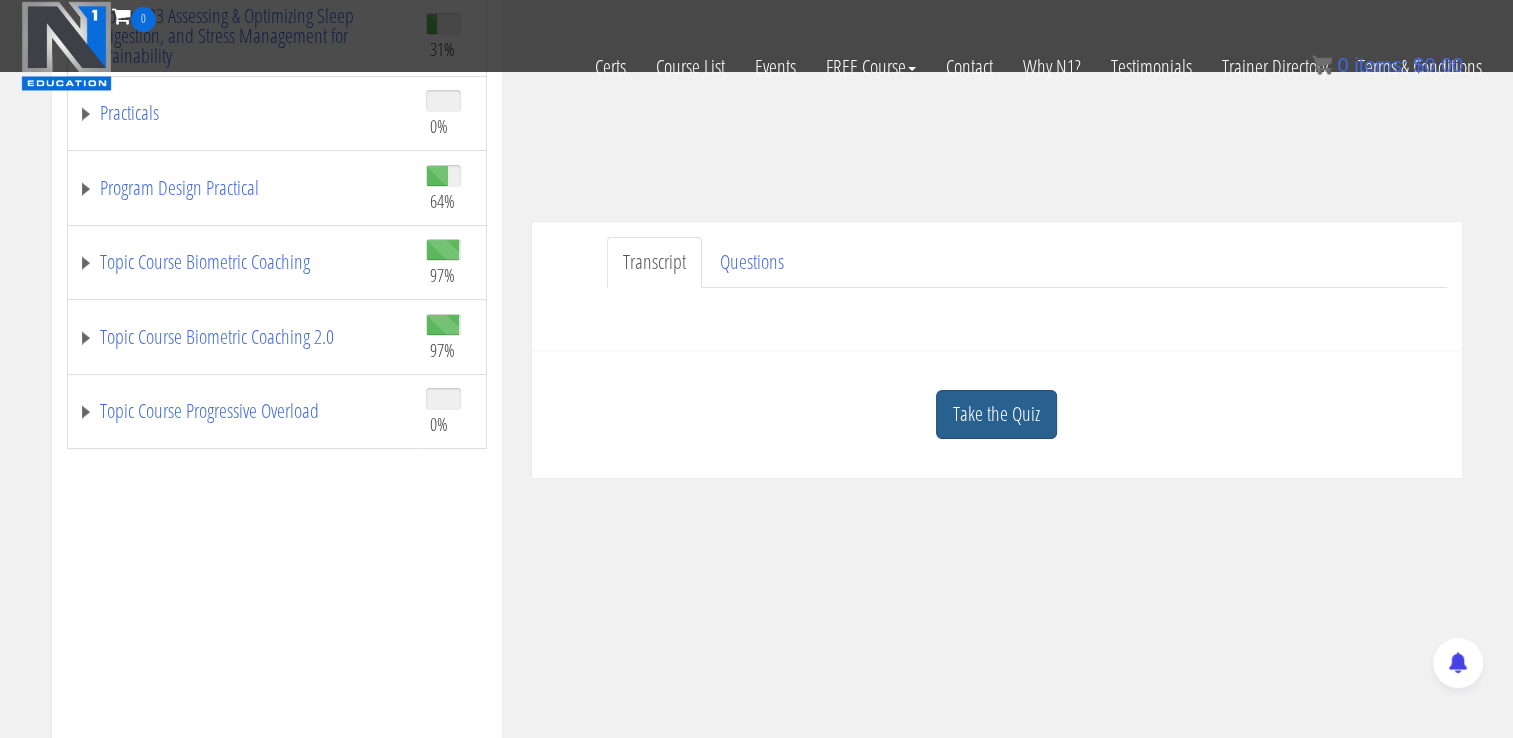 click on "Take the Quiz" at bounding box center [996, 414] 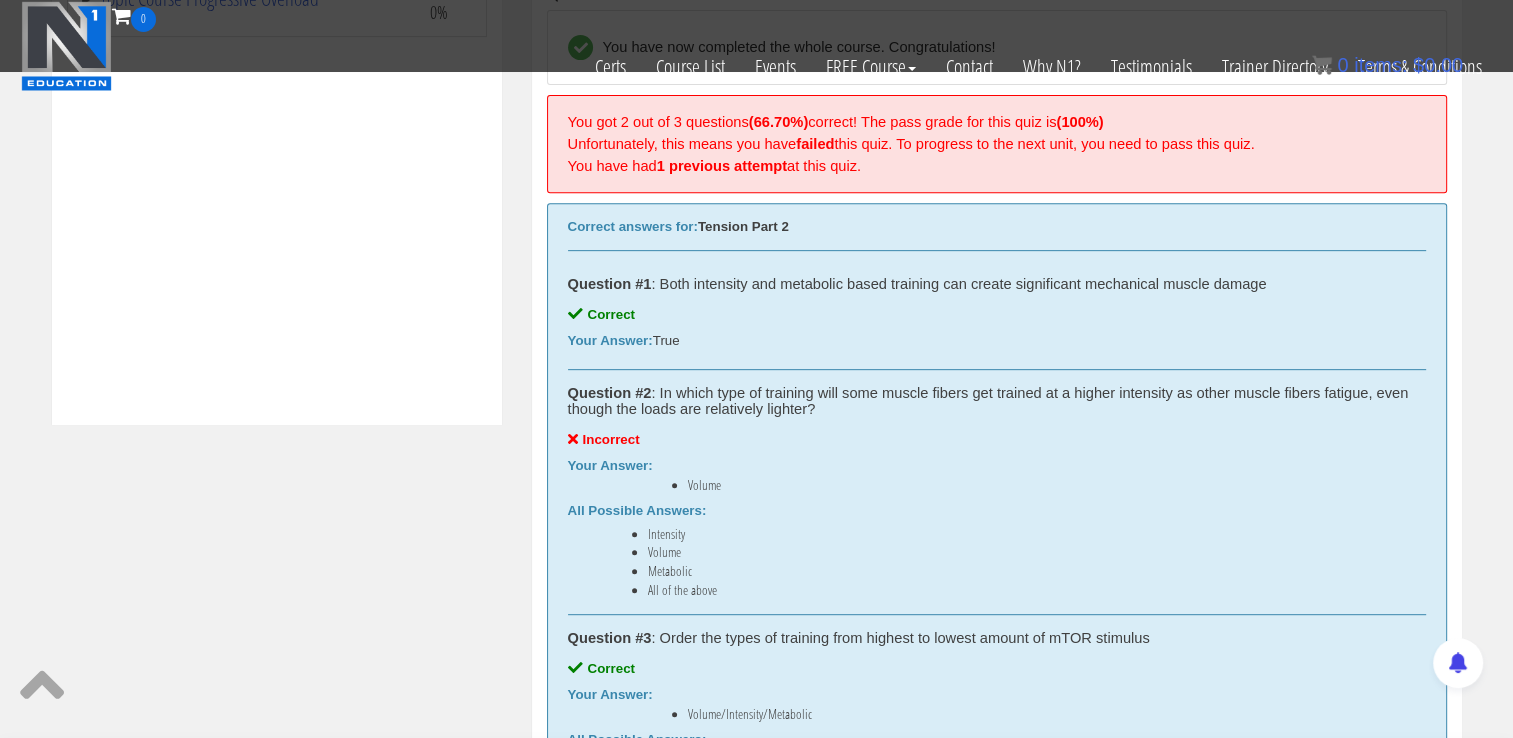 scroll, scrollTop: 848, scrollLeft: 0, axis: vertical 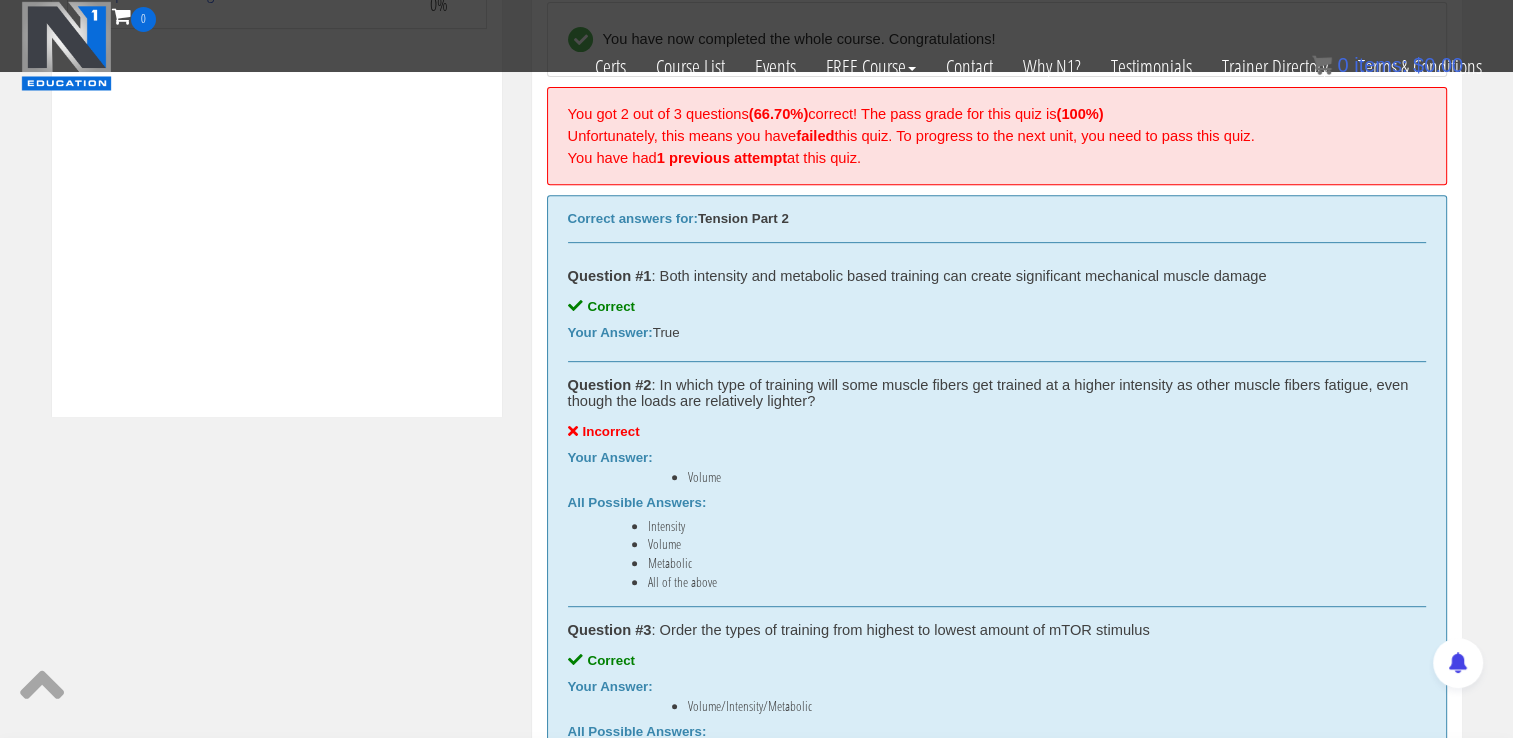click on "Question #2  : In which type of training will some muscle fibers get trained at a higher intensity as other muscle fibers fatigue, even though the loads are relatively lighter? Incorrect  Your Answer:    Volume All Possible Answers: Intensity Volume Metabolic All of the above" at bounding box center (997, 484) 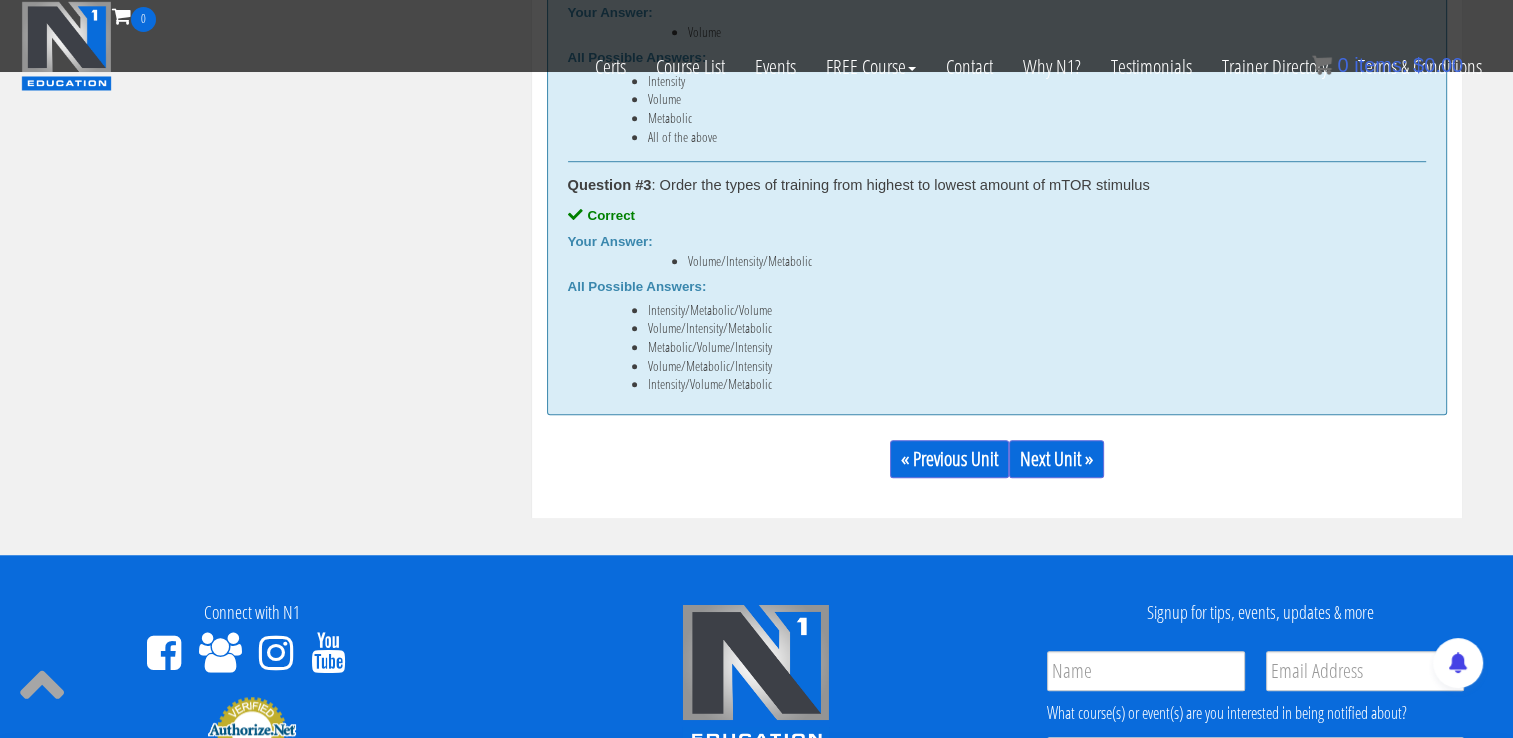 scroll, scrollTop: 1300, scrollLeft: 0, axis: vertical 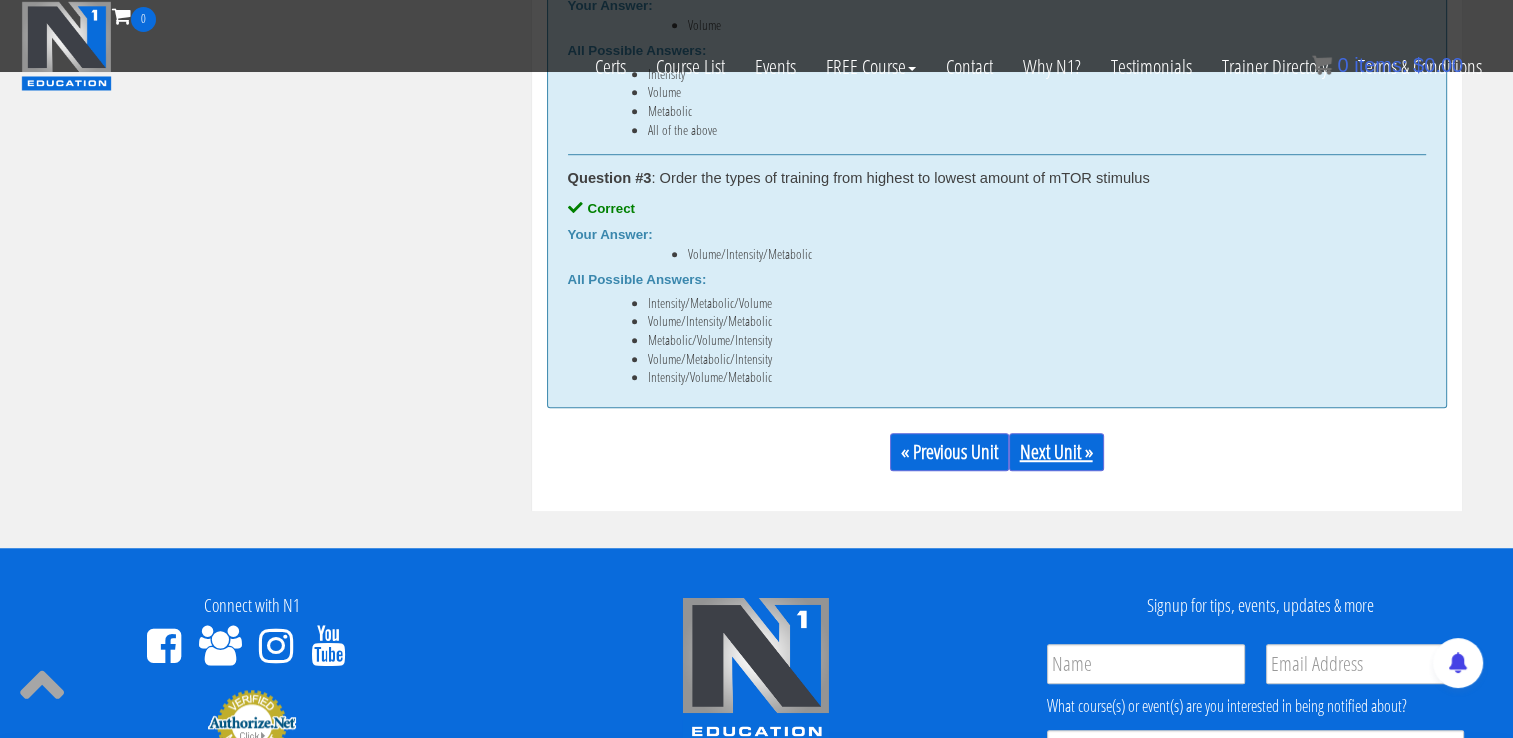 click on "Next Unit »" at bounding box center [1056, 452] 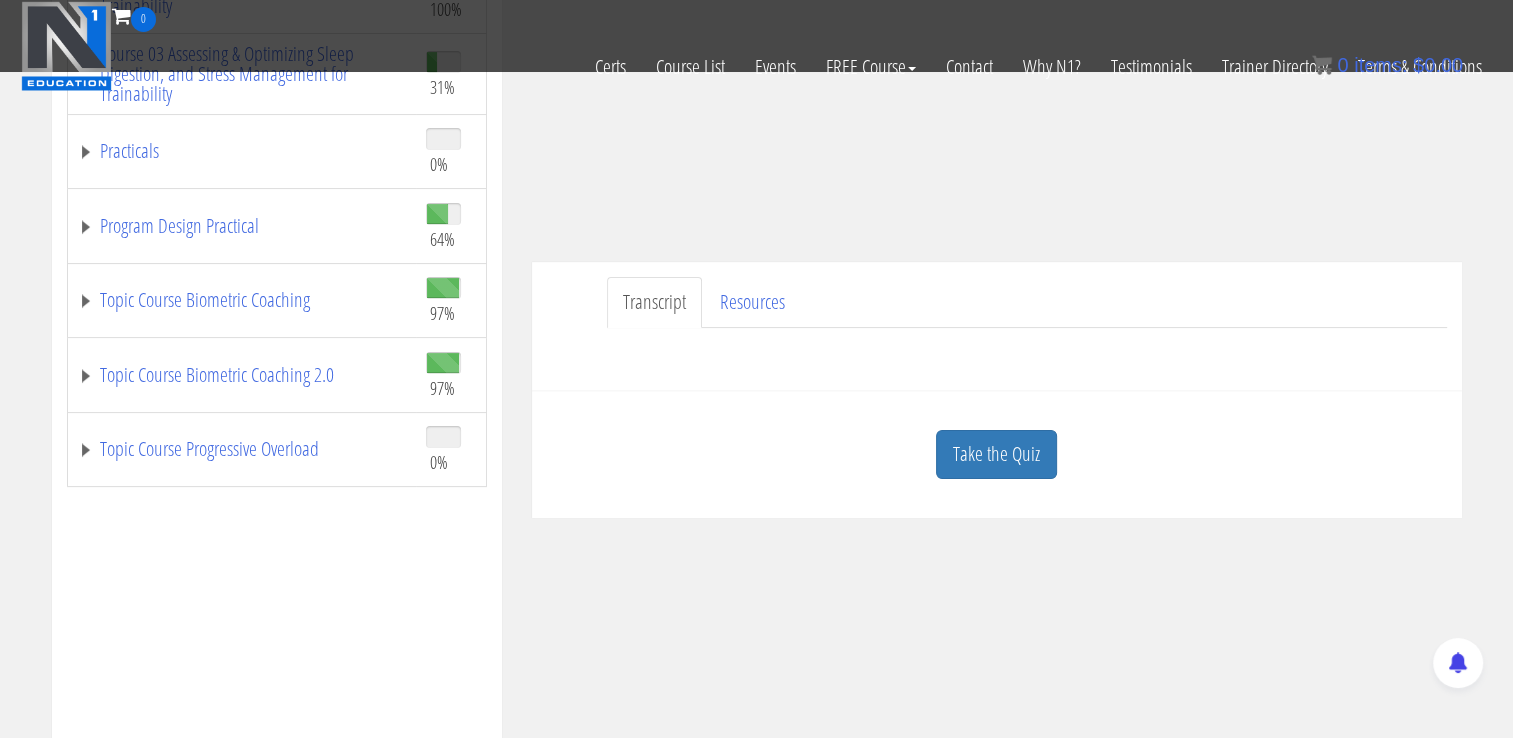 scroll, scrollTop: 400, scrollLeft: 0, axis: vertical 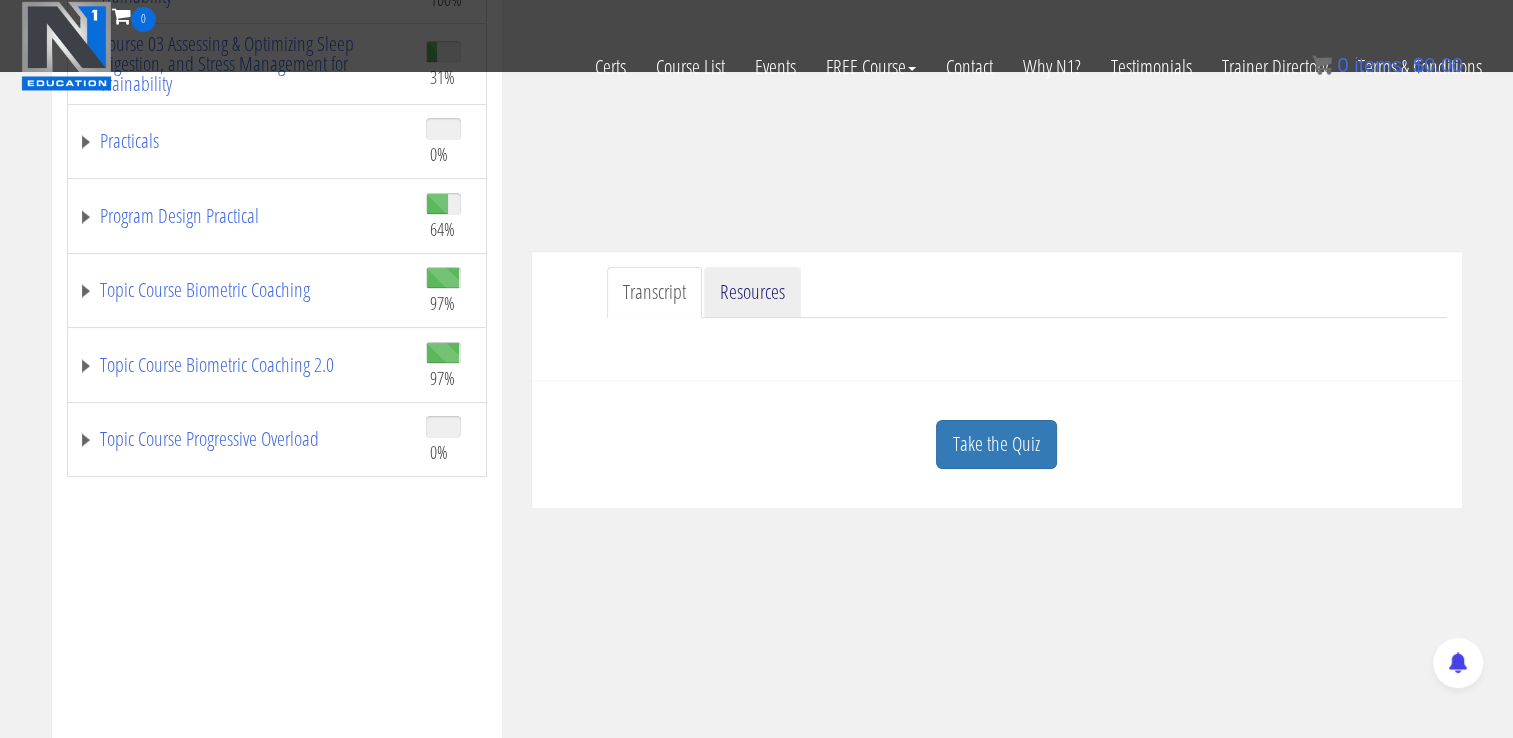click on "Resources" at bounding box center [752, 292] 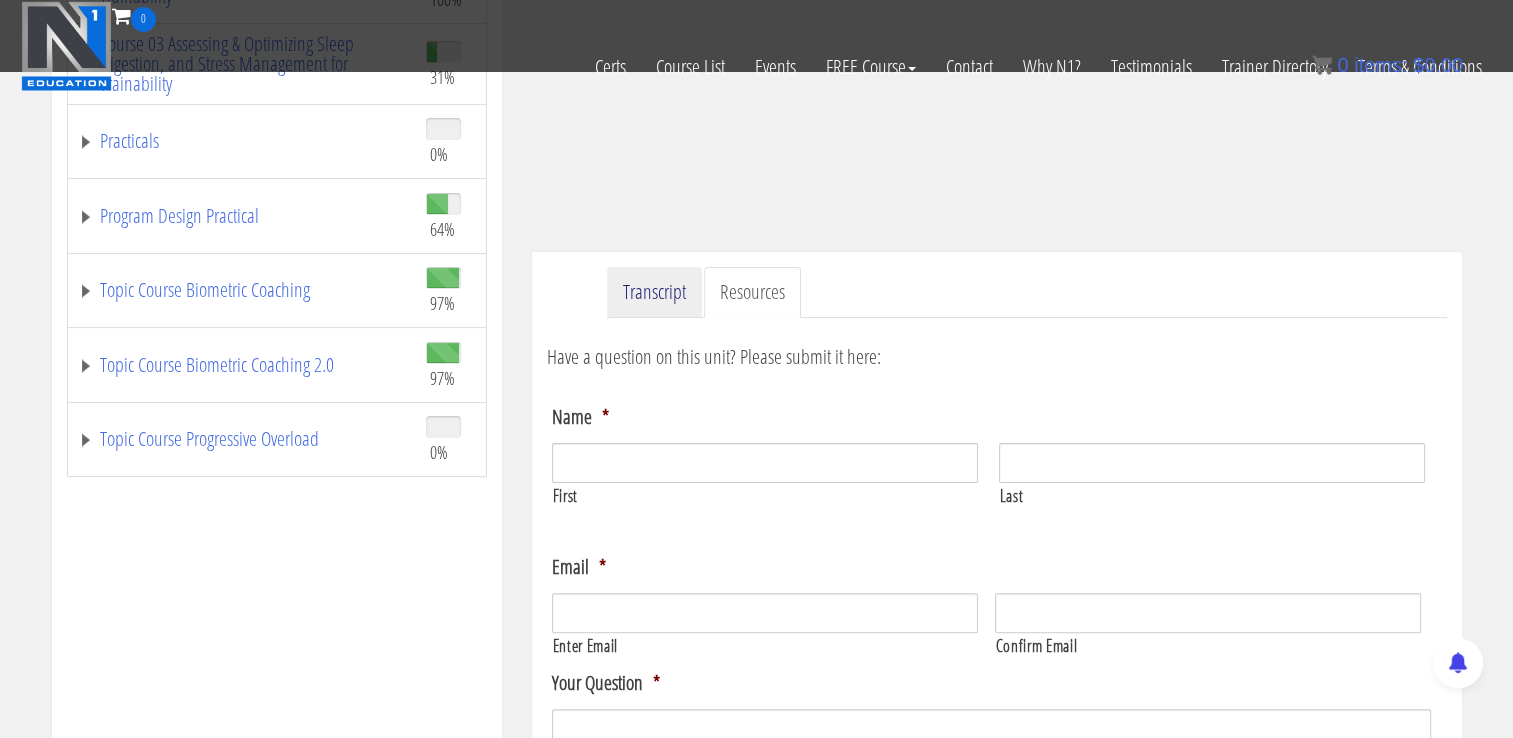 click on "Transcript" at bounding box center [654, 292] 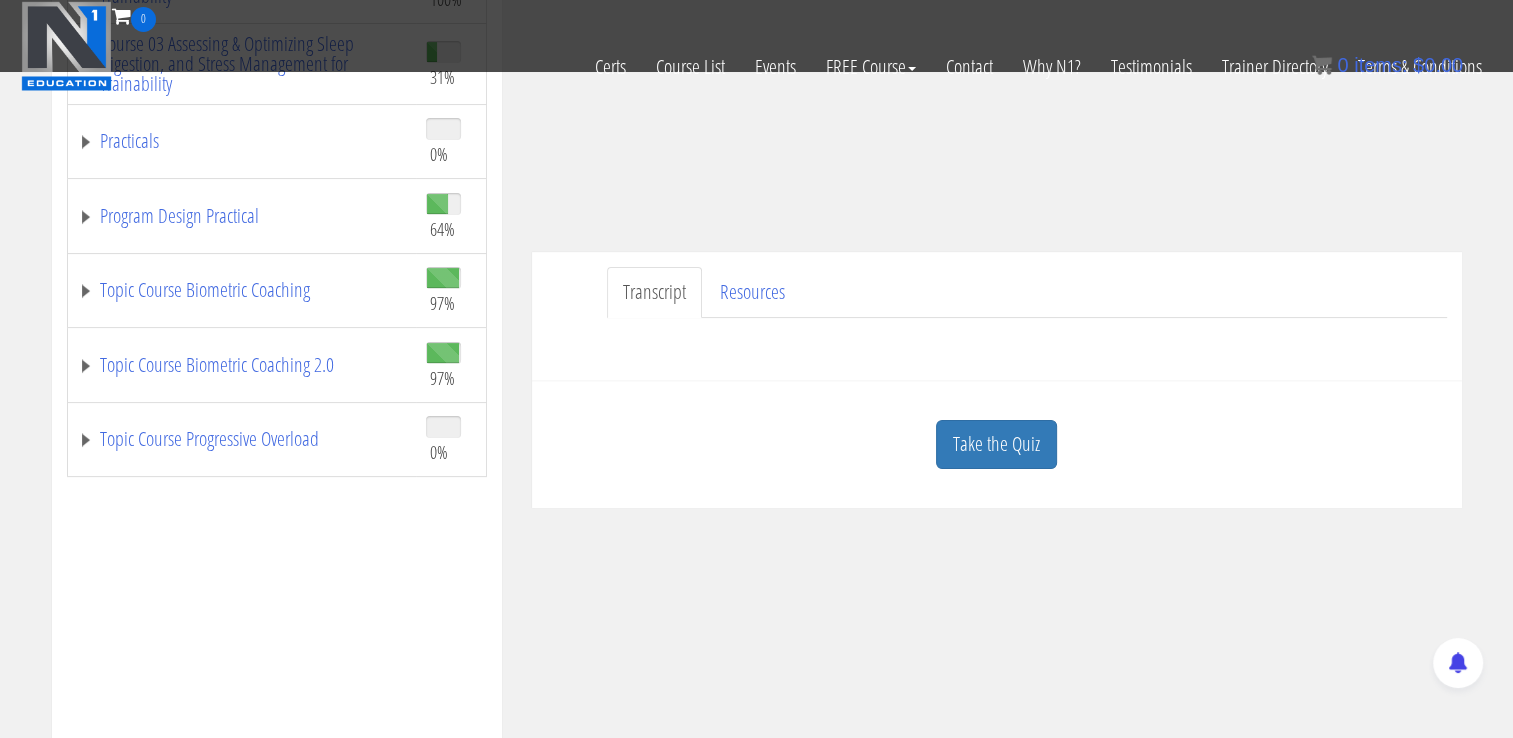 click on "Transcript" at bounding box center (654, 292) 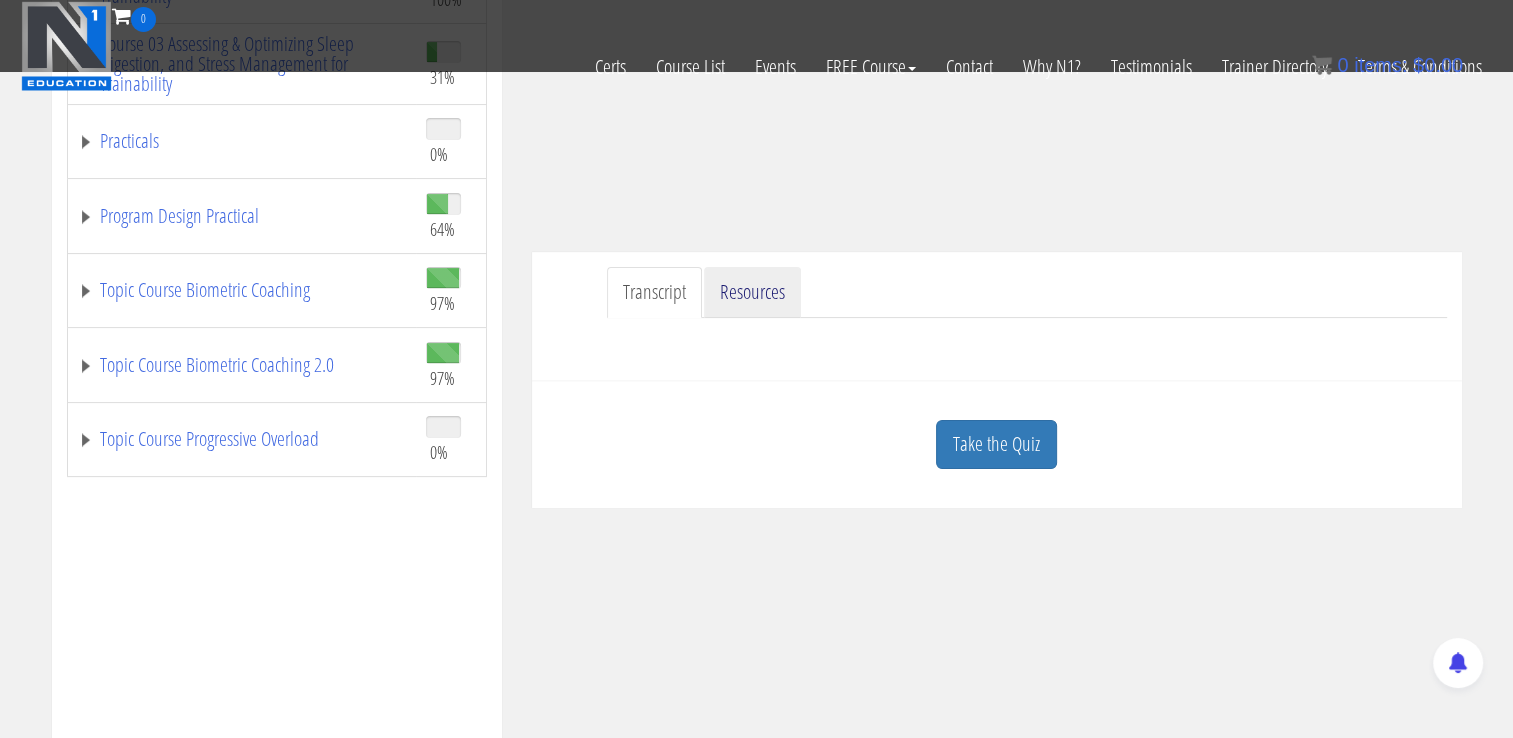 click on "Resources" at bounding box center (752, 292) 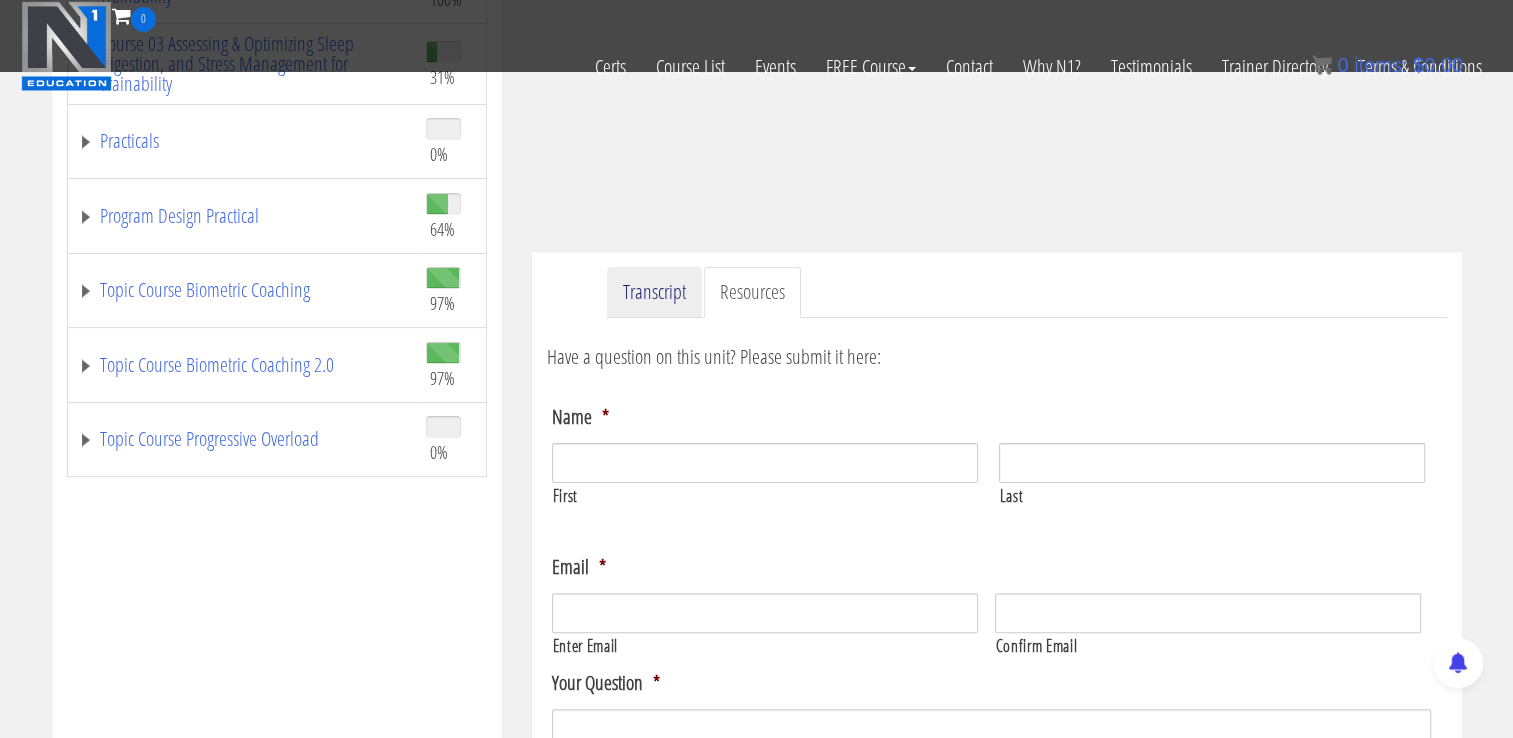 click on "Transcript" at bounding box center [654, 292] 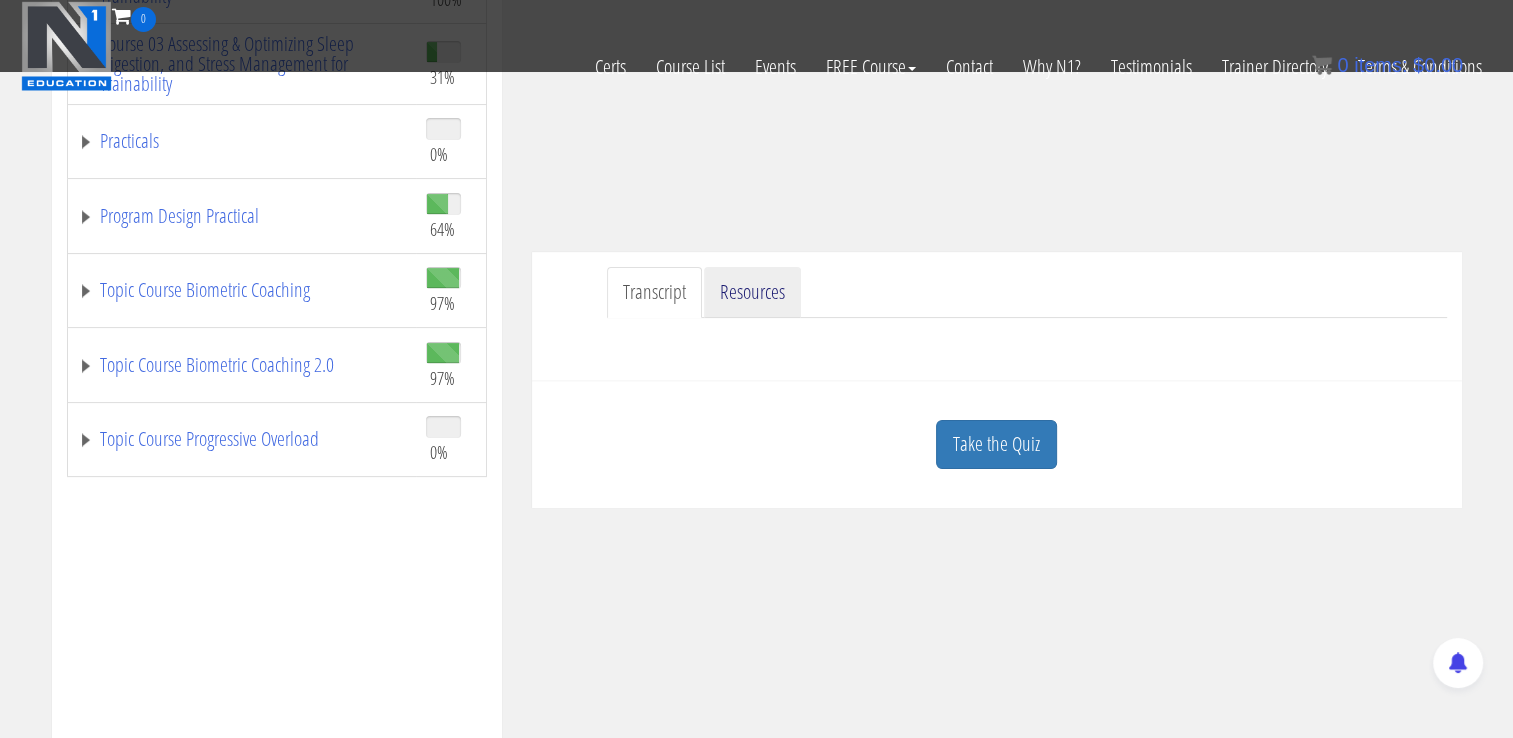 click on "Resources" at bounding box center [752, 292] 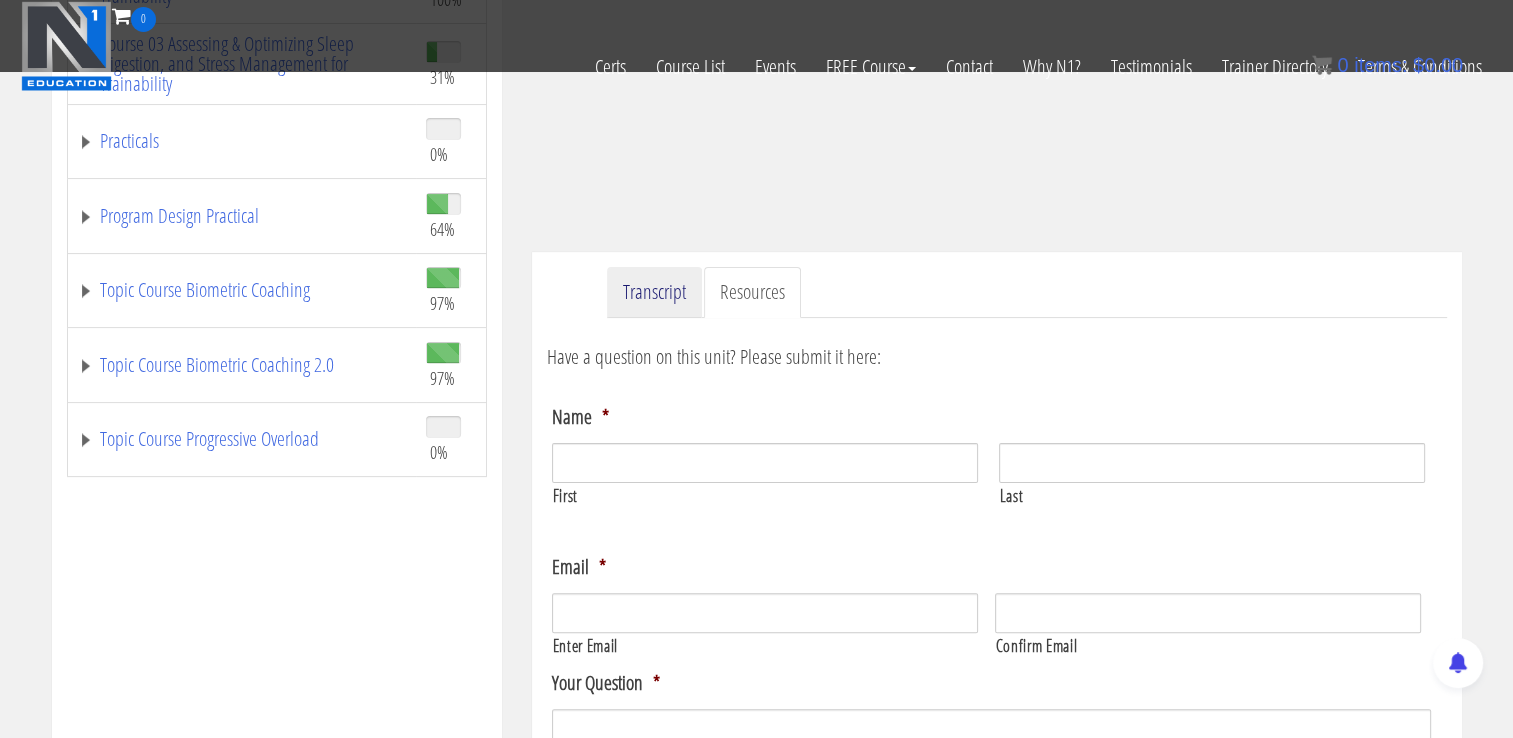 click on "Transcript" at bounding box center (654, 292) 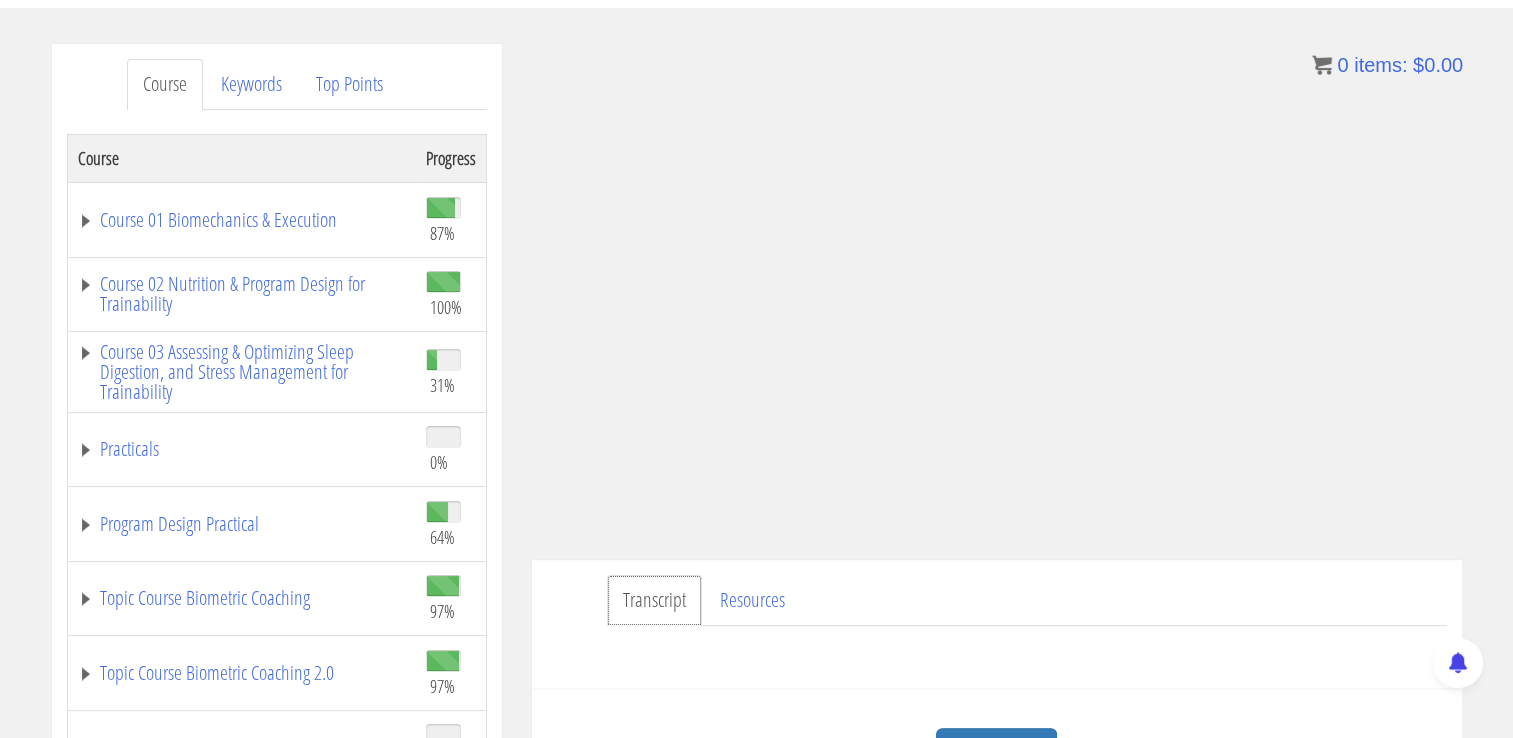 scroll, scrollTop: 228, scrollLeft: 0, axis: vertical 